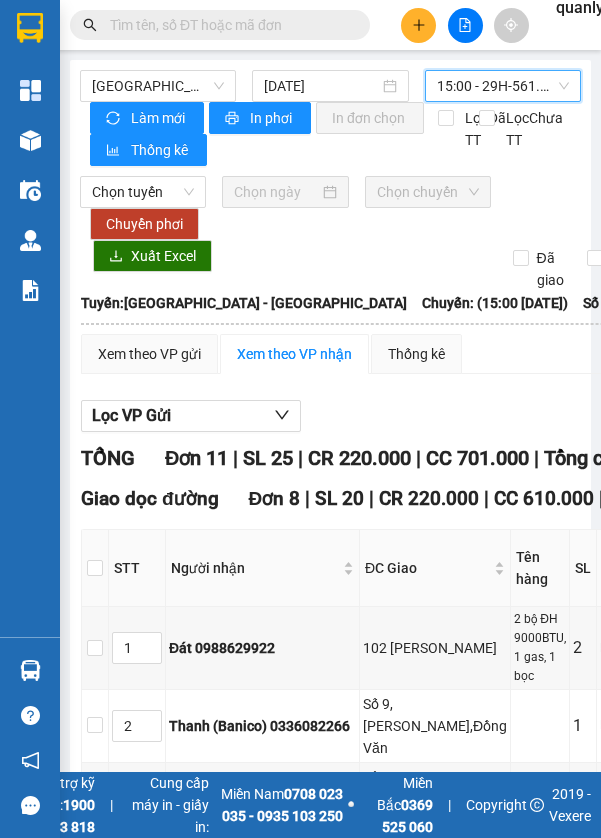 scroll, scrollTop: 96, scrollLeft: 0, axis: vertical 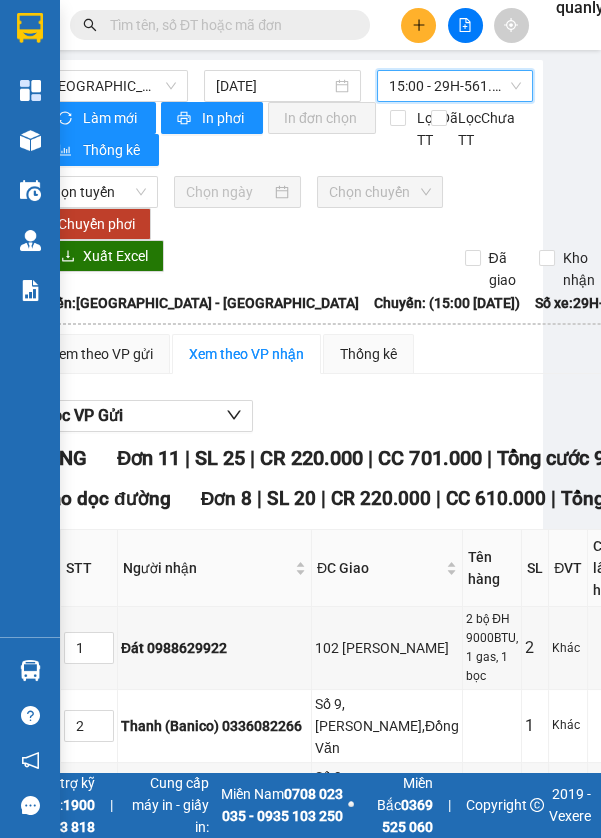click at bounding box center (30, 140) 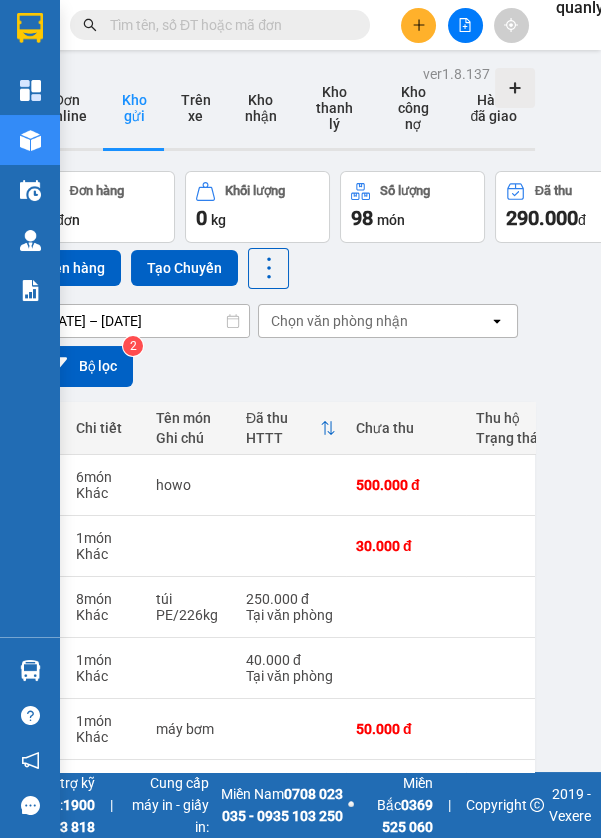 click on "Tạo Chuyến" at bounding box center (184, 268) 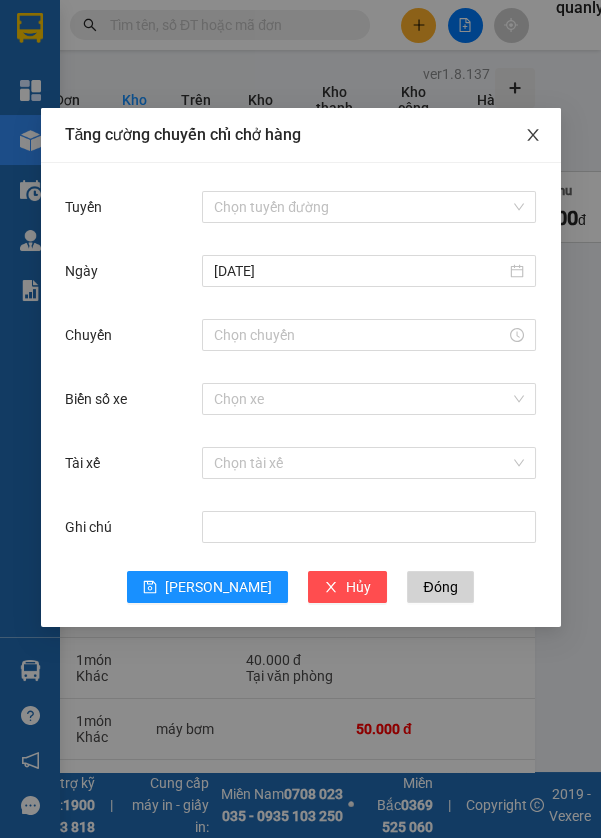 click at bounding box center (533, 136) 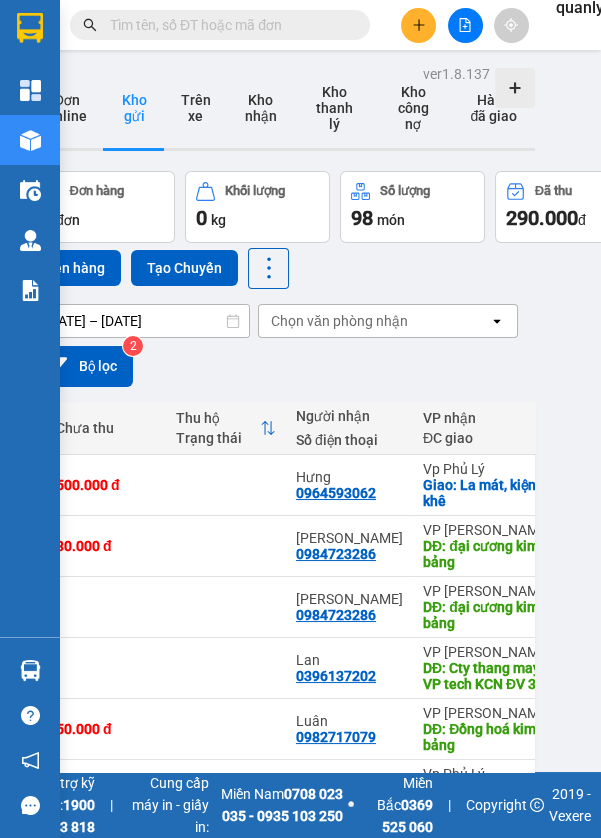 scroll, scrollTop: 0, scrollLeft: 306, axis: horizontal 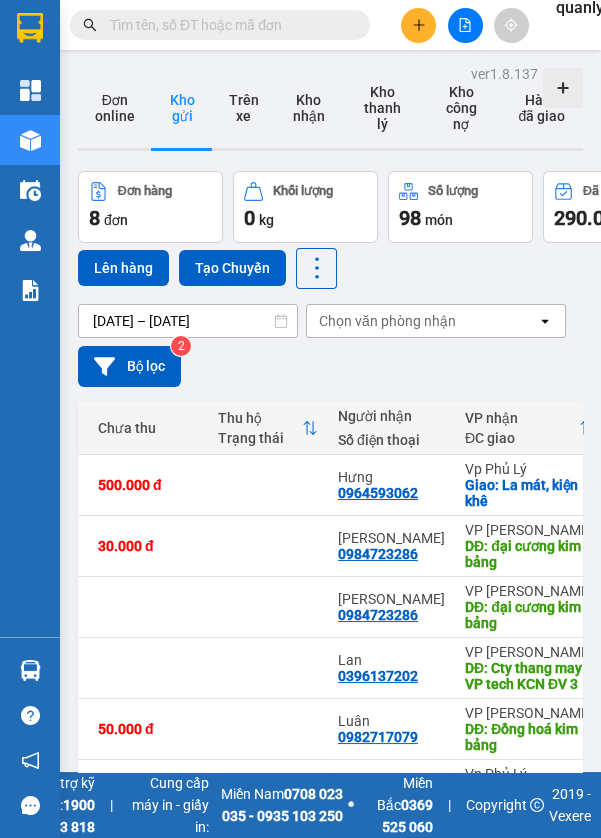 click on "Lên hàng" at bounding box center [123, 268] 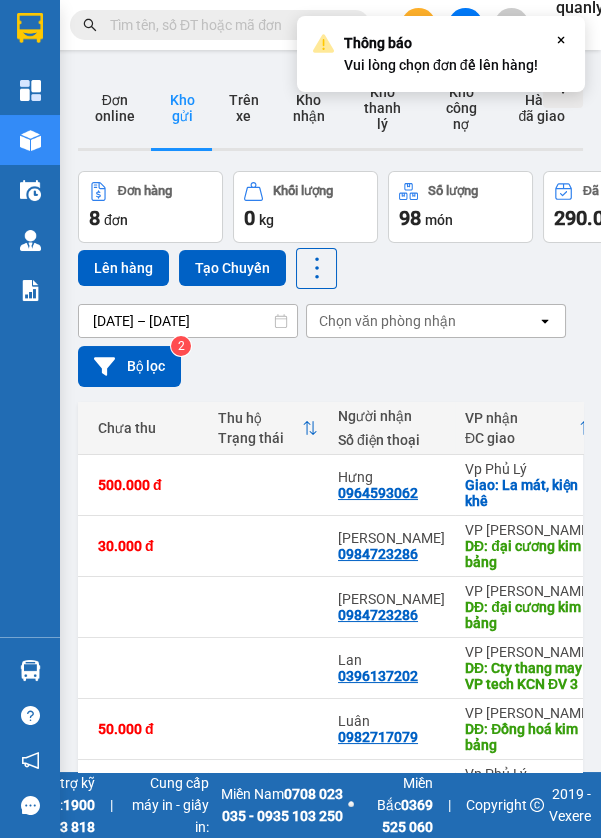 click on "Lên hàng" at bounding box center (123, 268) 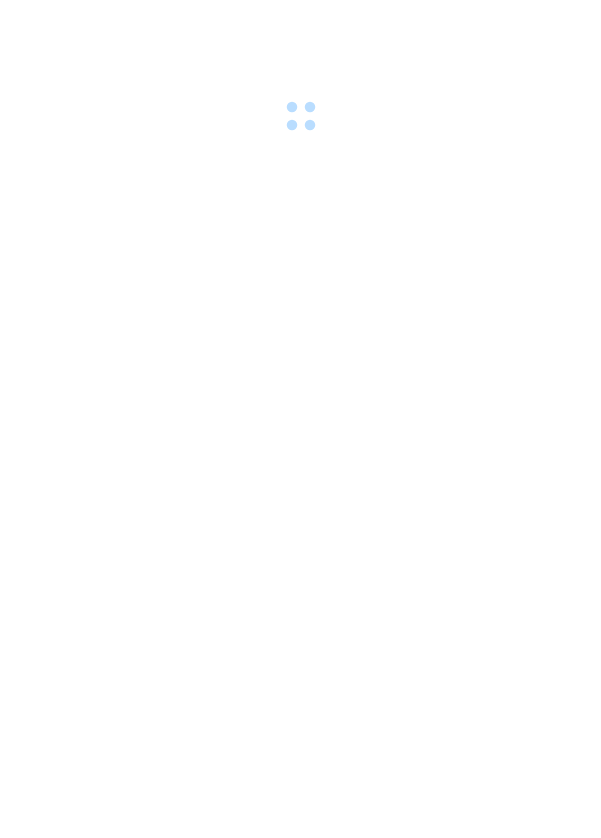 scroll, scrollTop: 0, scrollLeft: 0, axis: both 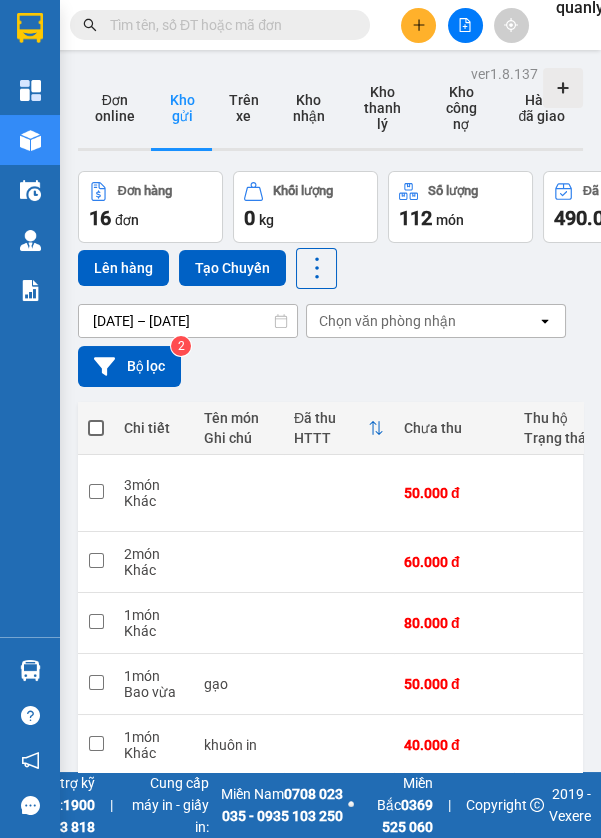 click at bounding box center (96, 428) 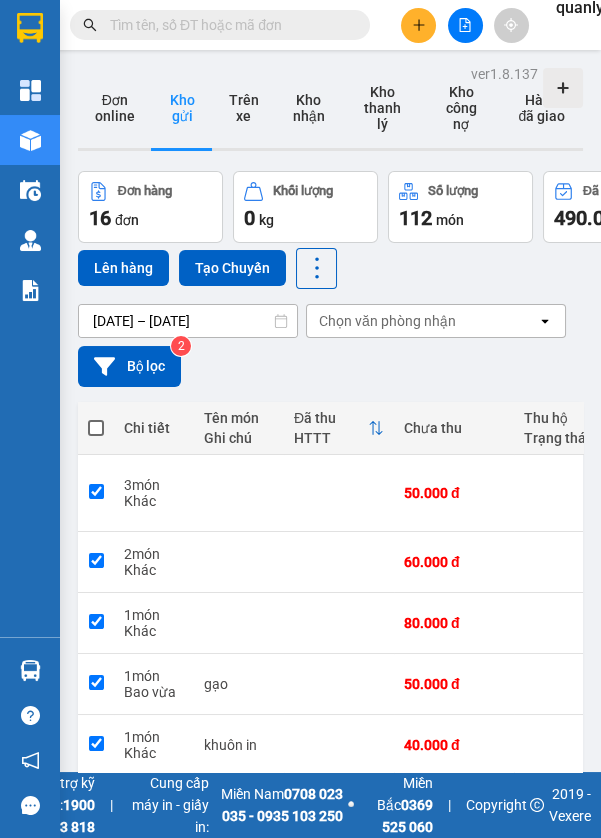 checkbox on "true" 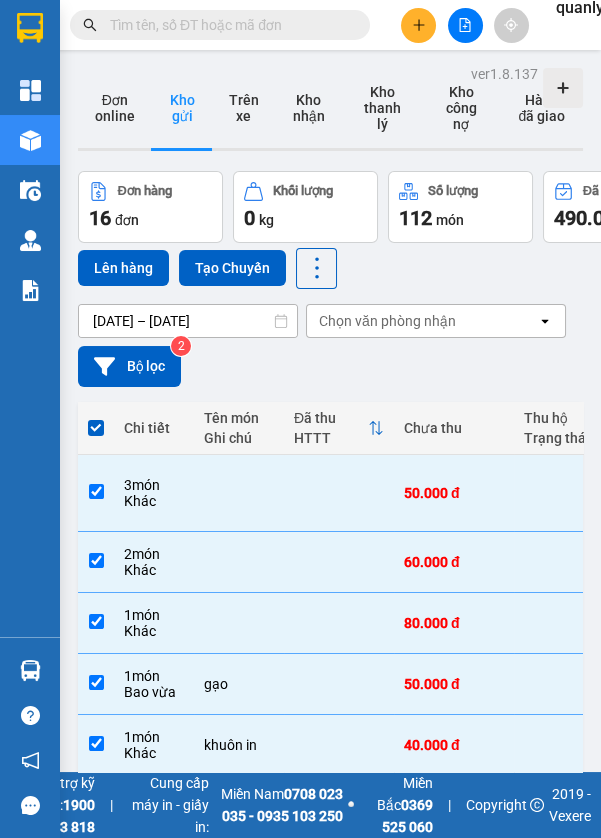 click on "Lên hàng" at bounding box center (123, 268) 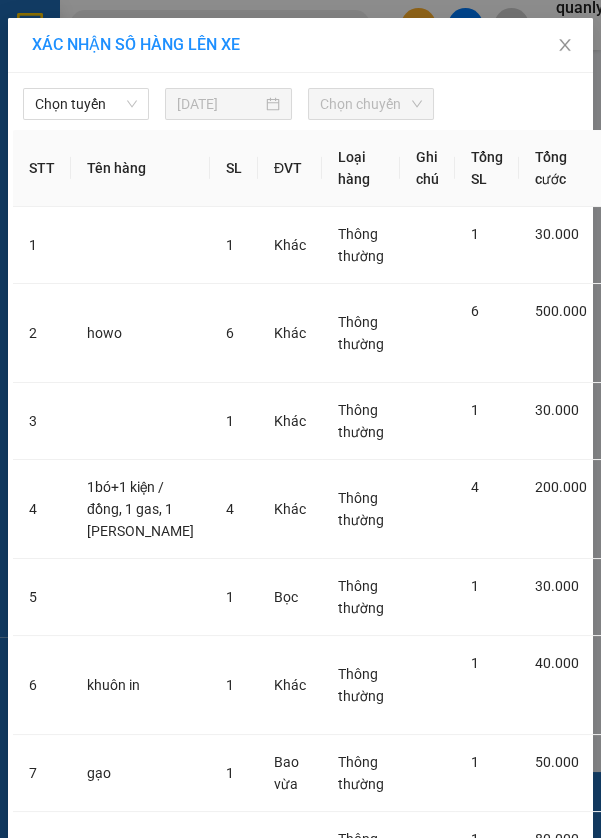 click on "Chọn tuyến" at bounding box center [86, 104] 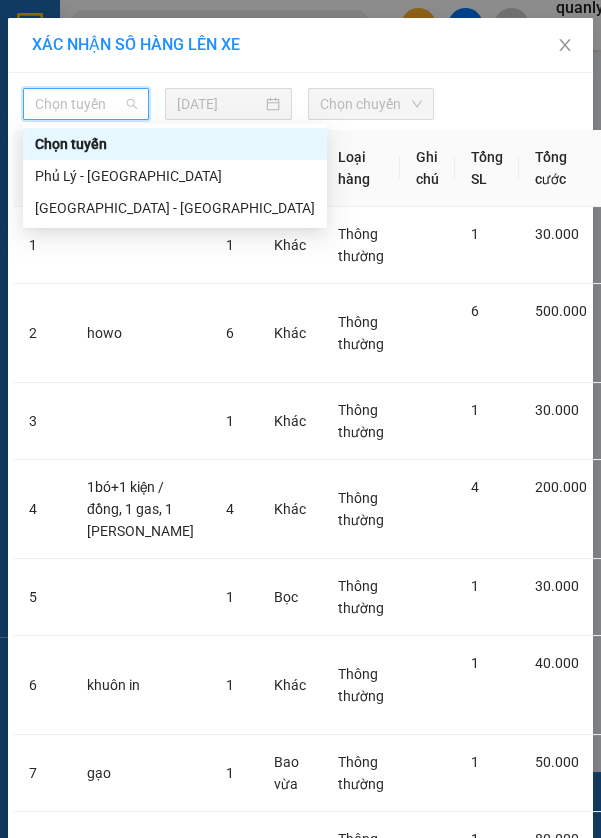 click on "[GEOGRAPHIC_DATA] - [GEOGRAPHIC_DATA]" at bounding box center (175, 208) 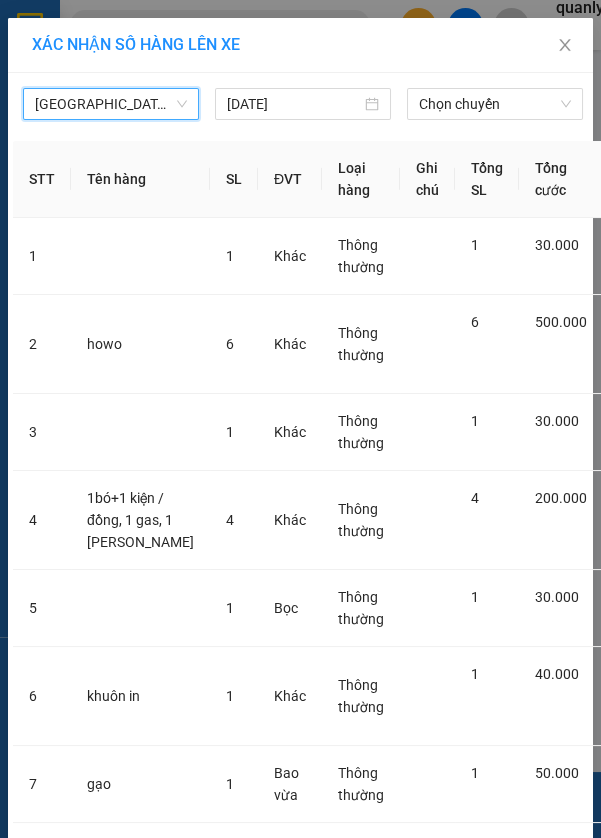 click on "Chọn chuyến" at bounding box center (495, 104) 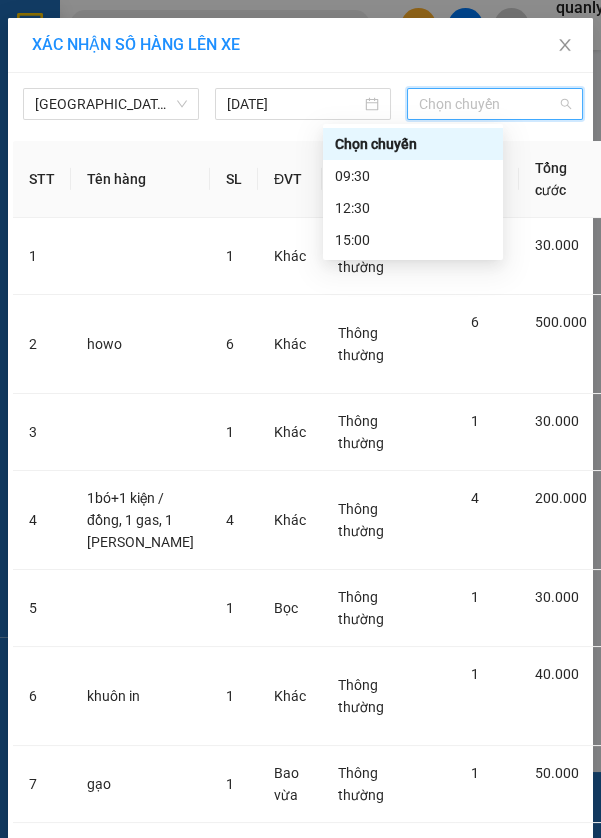 click on "12:30" at bounding box center [413, 208] 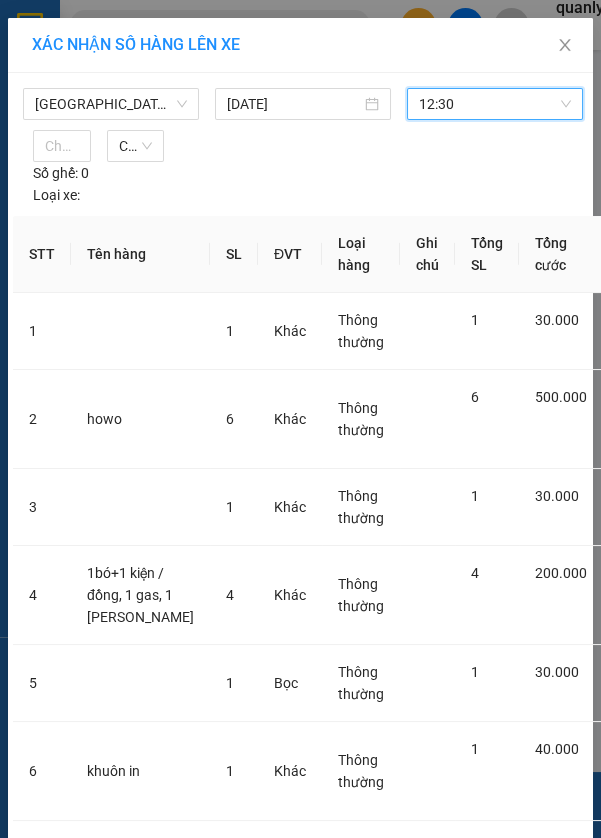 click at bounding box center [47, 146] 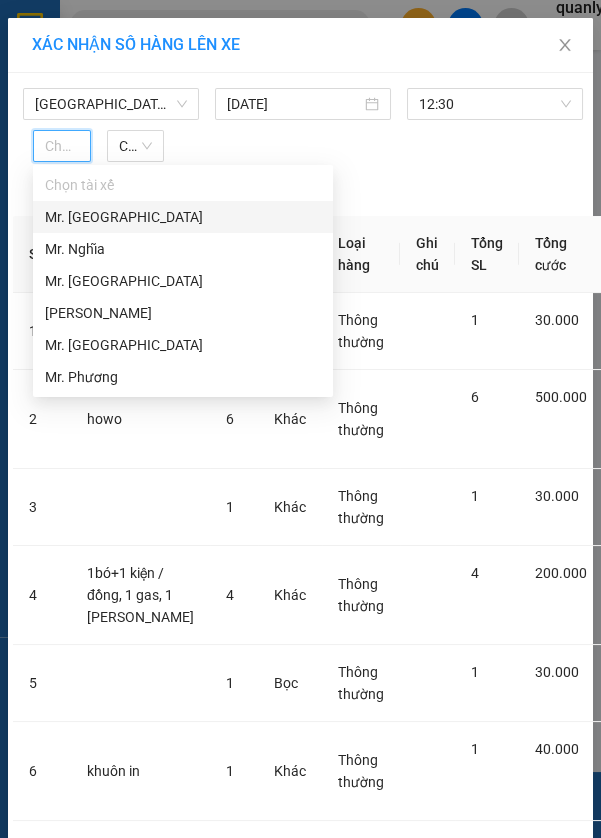 click on "Mr. [GEOGRAPHIC_DATA]" at bounding box center [183, 217] 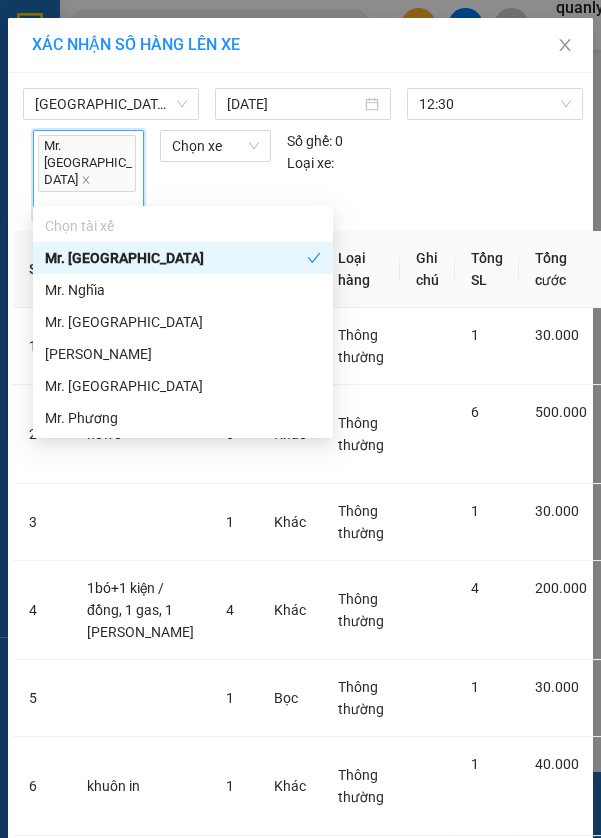click on "Chọn xe" at bounding box center (215, 146) 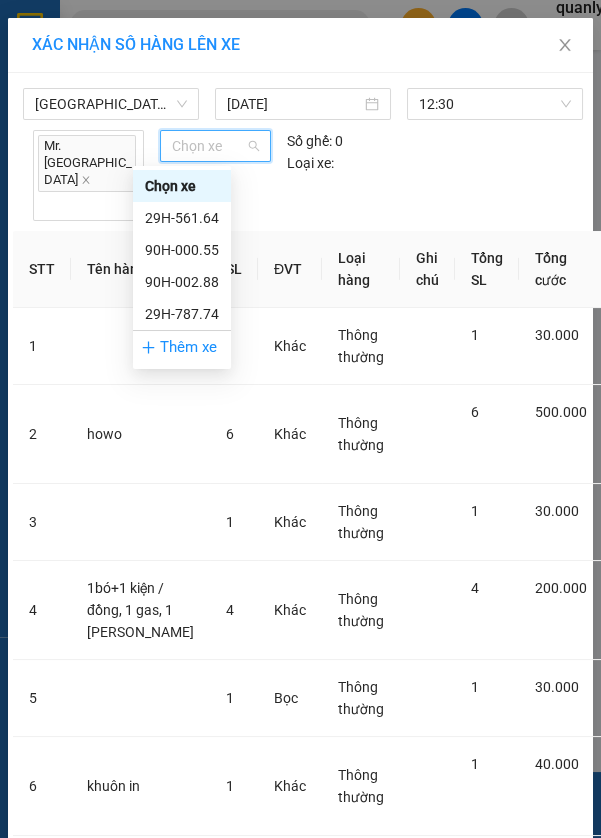click on "90H-000.55" at bounding box center [182, 250] 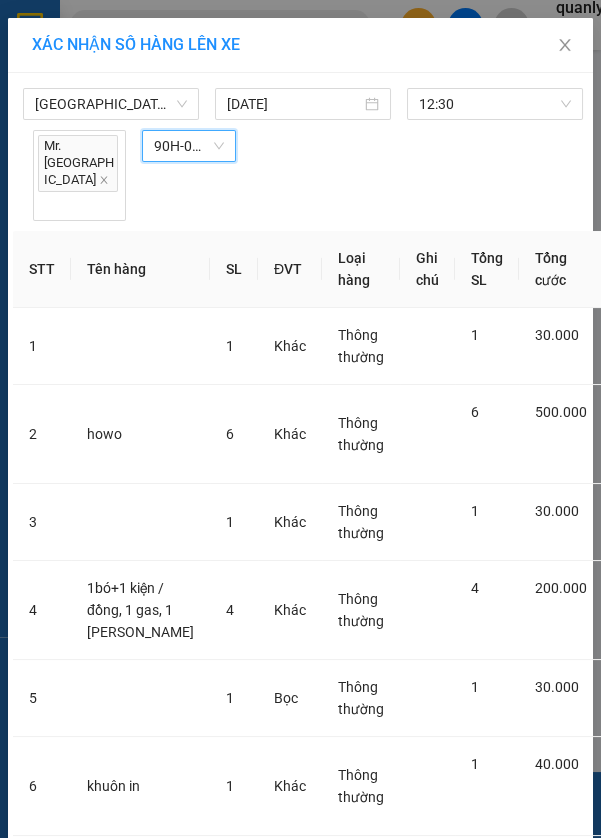 click on "Hà Nội - Phủ Lý 12/07/2025 12:30     Mr. Cường   90H-000.55 90H-000.55" at bounding box center (300, 149) 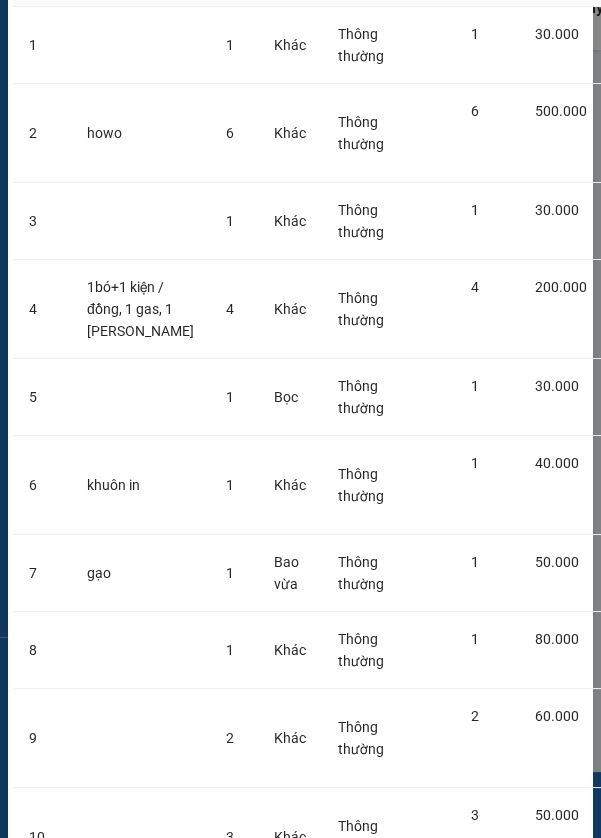 scroll, scrollTop: 504, scrollLeft: 0, axis: vertical 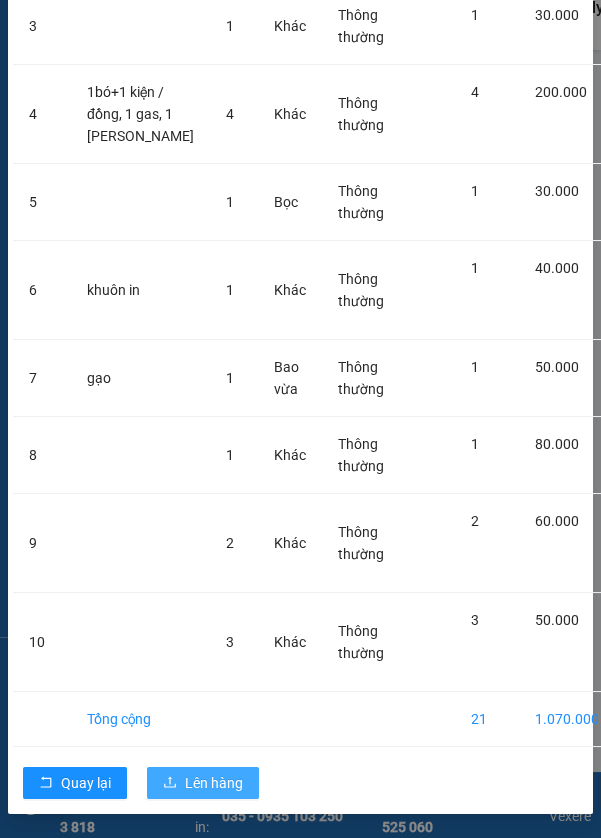 click on "Lên hàng" at bounding box center [214, 783] 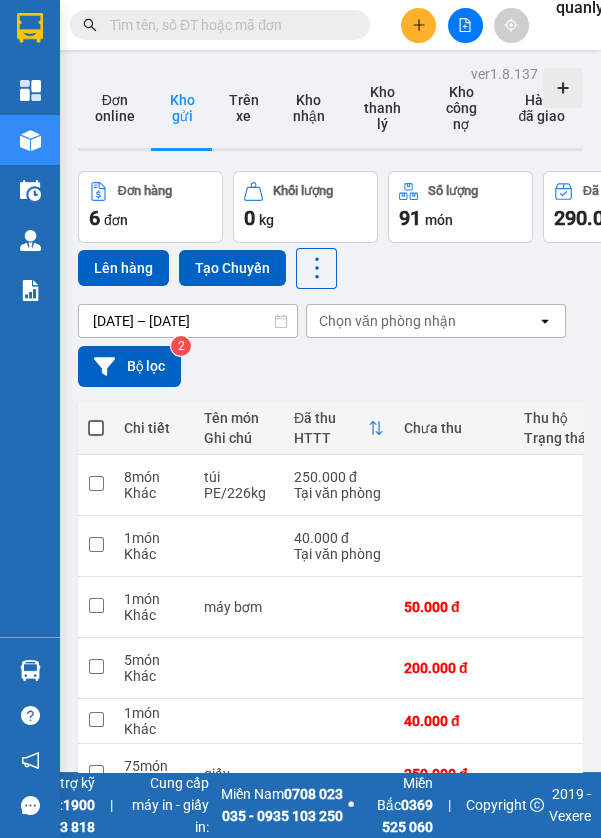 click at bounding box center [96, 428] 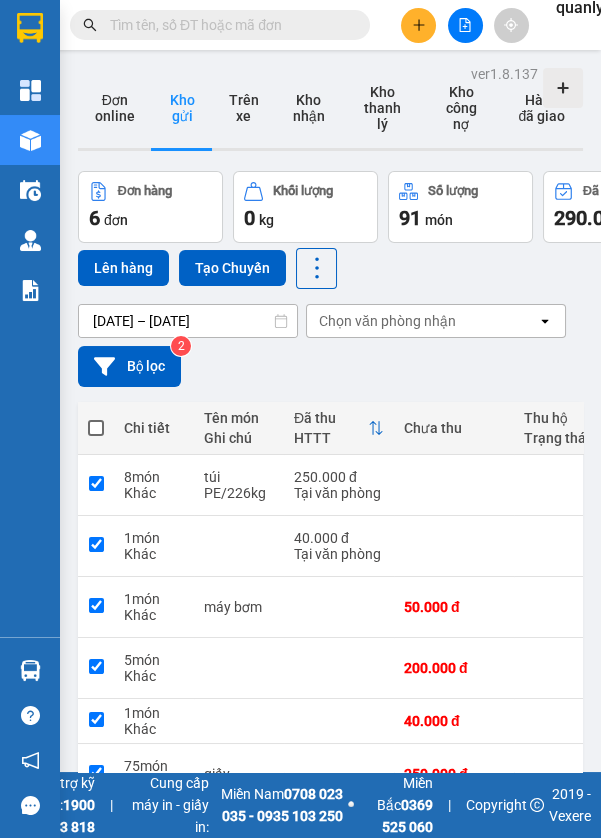 checkbox on "true" 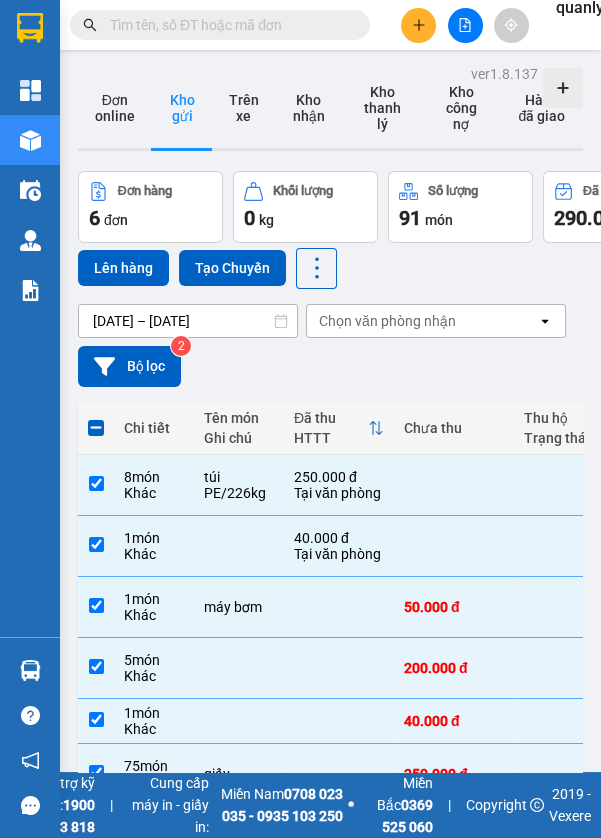 click on "75  món Khác" at bounding box center [154, 774] 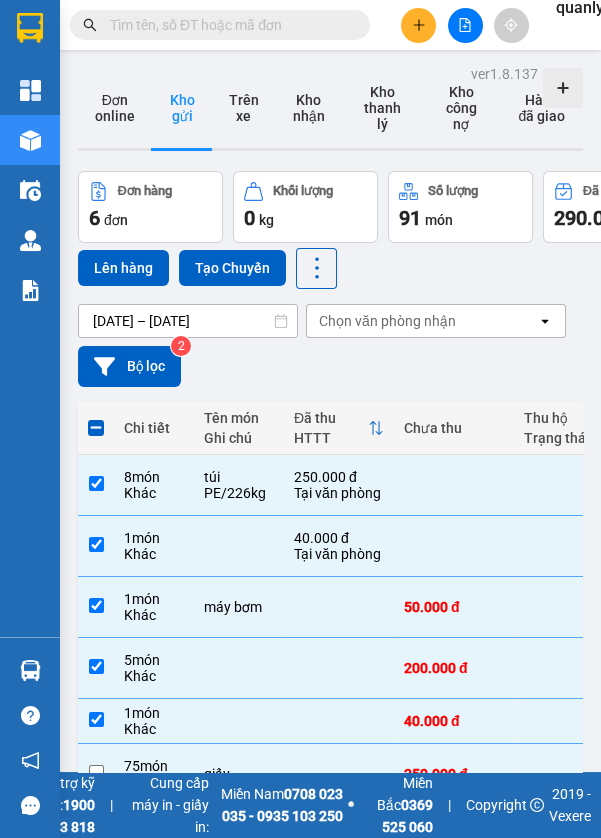 checkbox on "false" 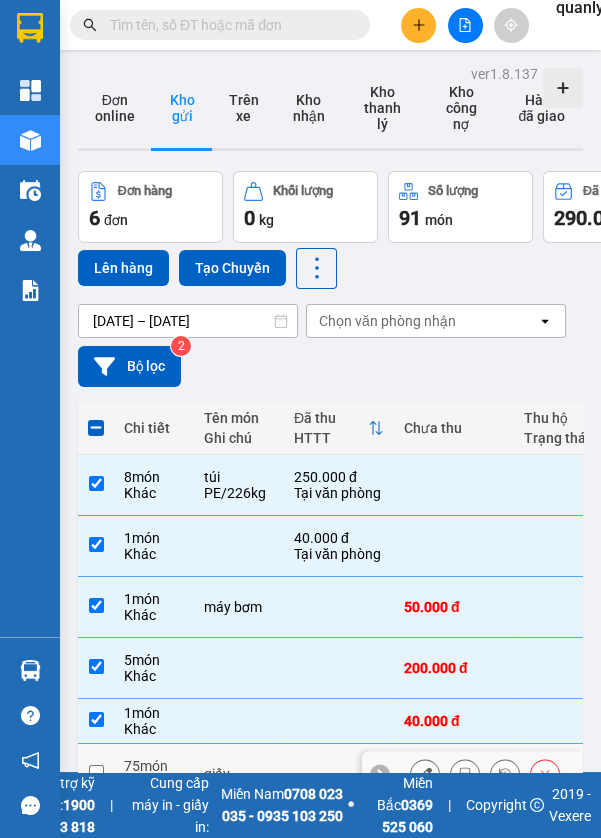 click on "Lên hàng" at bounding box center [123, 268] 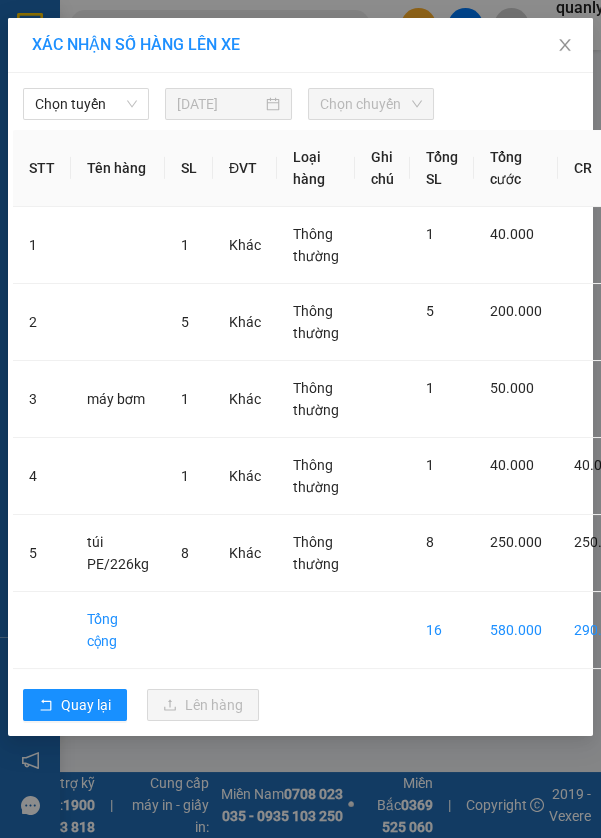 click on "Chọn tuyến" at bounding box center [86, 104] 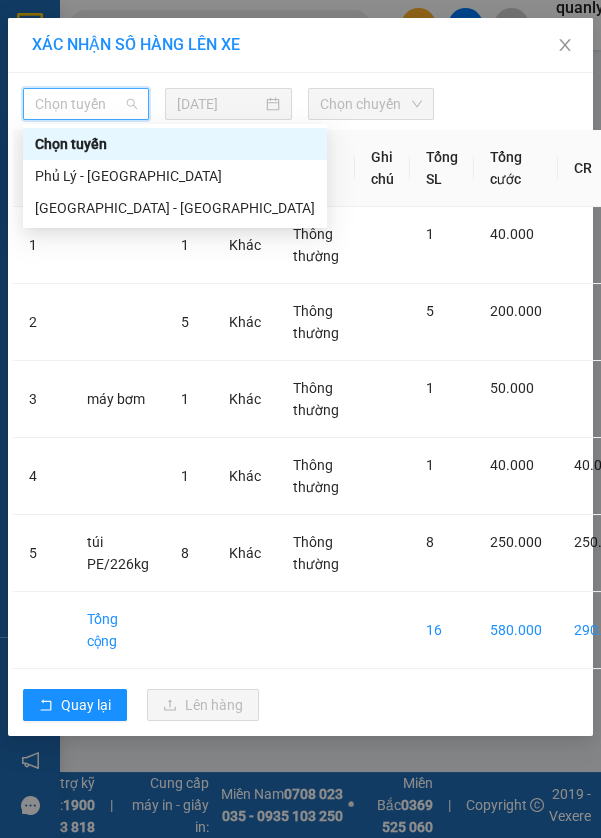 click on "[GEOGRAPHIC_DATA] - [GEOGRAPHIC_DATA]" at bounding box center (175, 208) 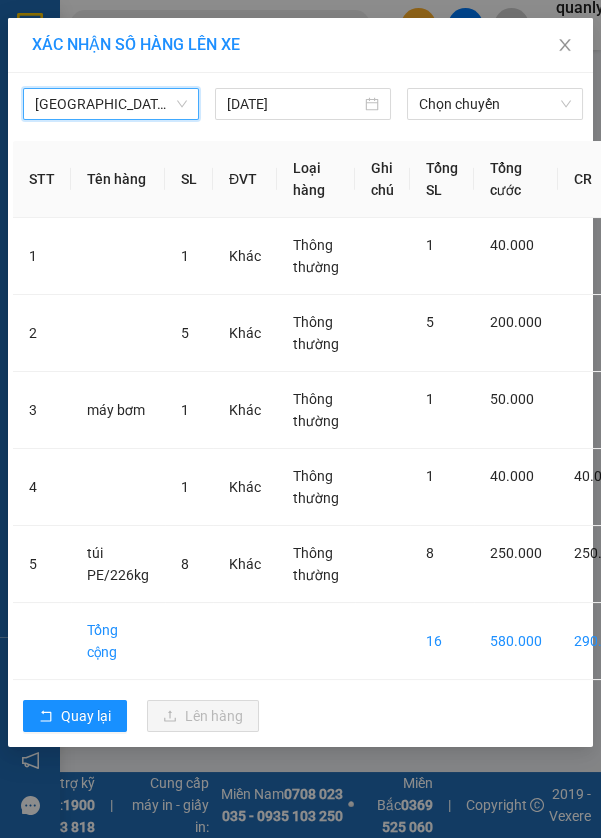 click on "Chọn chuyến" at bounding box center (495, 104) 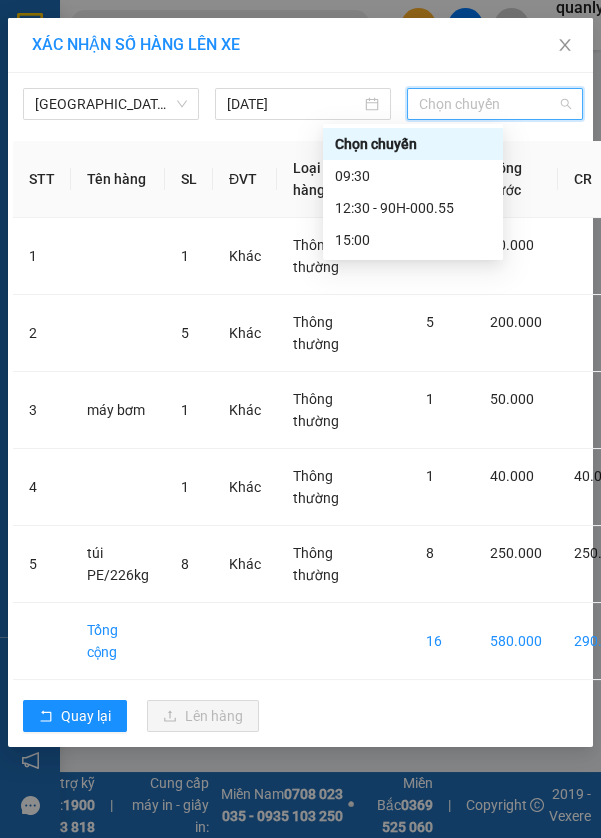 click on "12:30     - 90H-000.55" at bounding box center (413, 208) 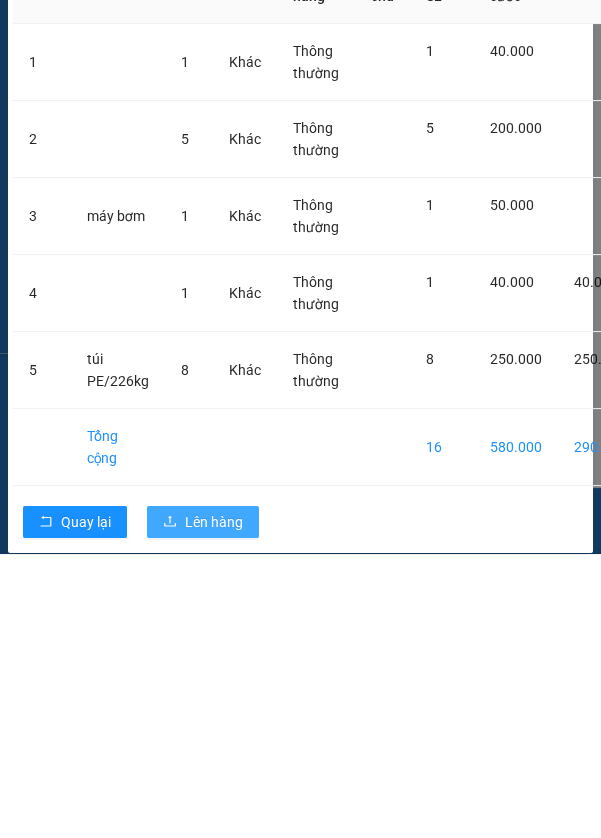 click on "Lên hàng" at bounding box center (214, 806) 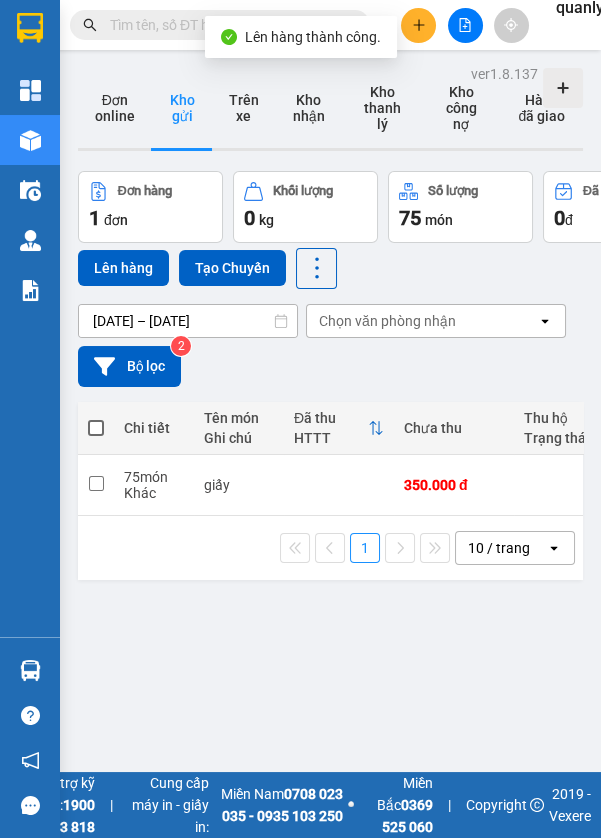 click at bounding box center (465, 25) 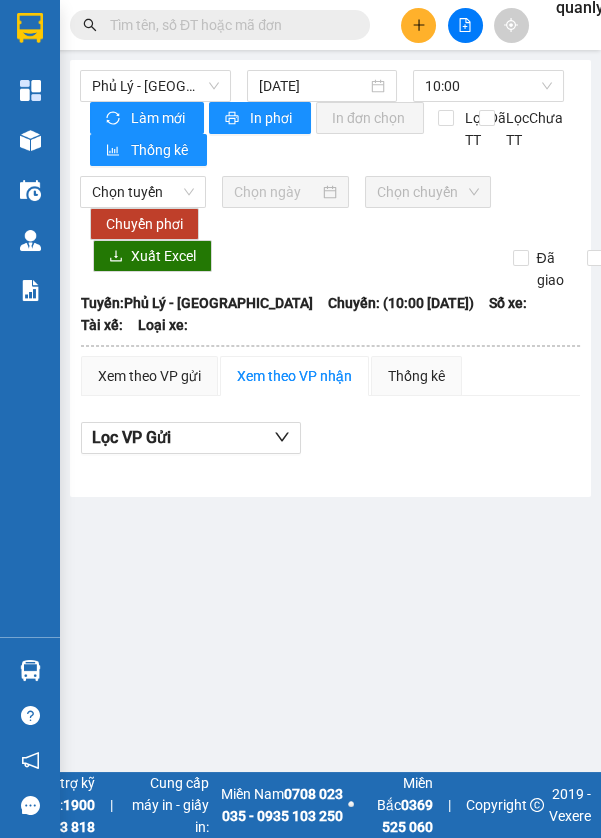 click on "Phủ Lý - [GEOGRAPHIC_DATA]" at bounding box center [155, 86] 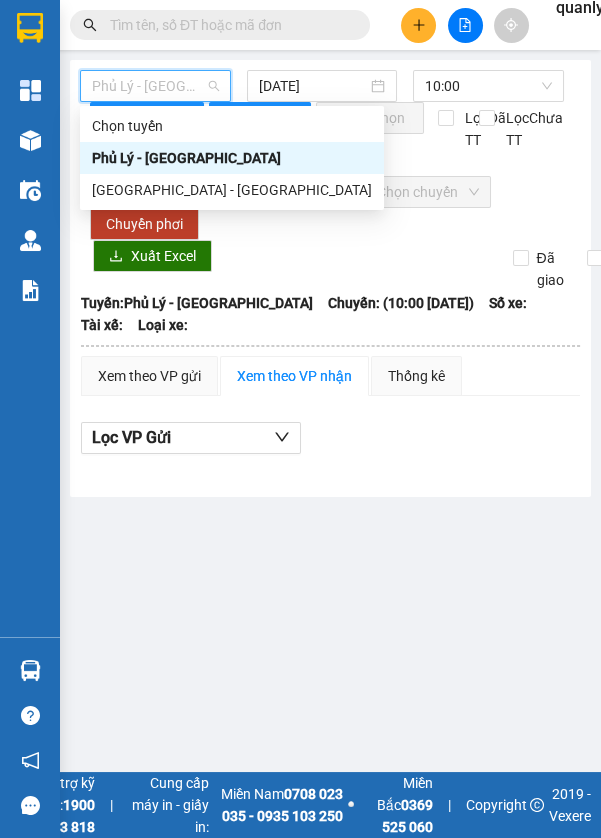 click on "[GEOGRAPHIC_DATA] - [GEOGRAPHIC_DATA]" at bounding box center (232, 190) 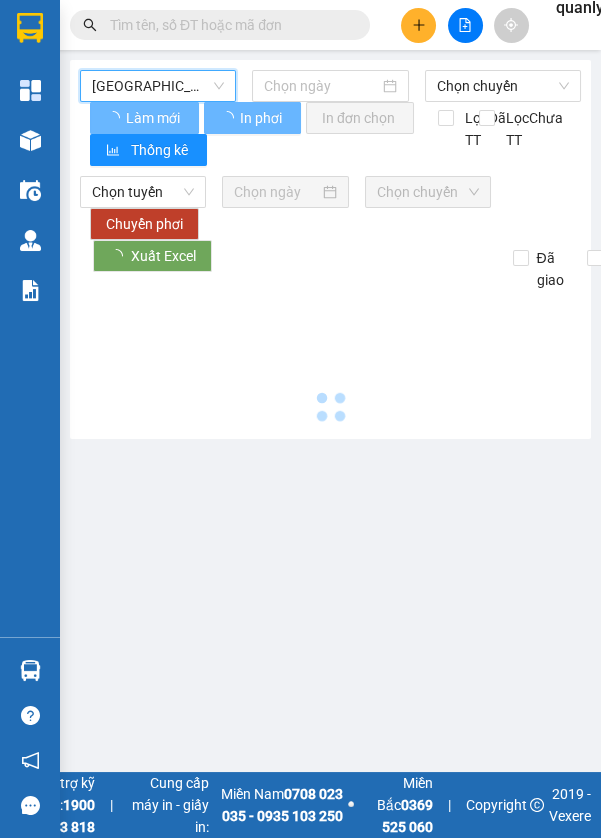 type on "[DATE]" 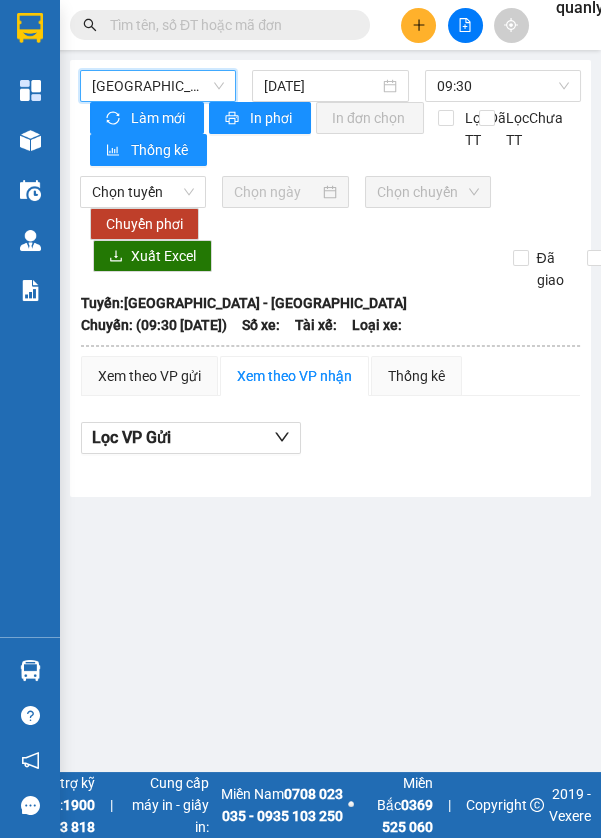 click on "09:30" at bounding box center (503, 86) 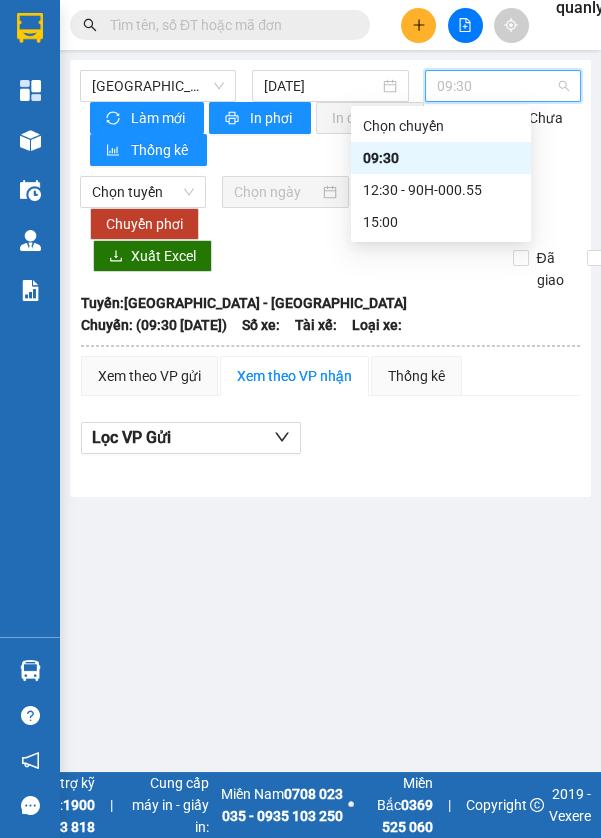 click on "12:30     - 90H-000.55" at bounding box center (441, 190) 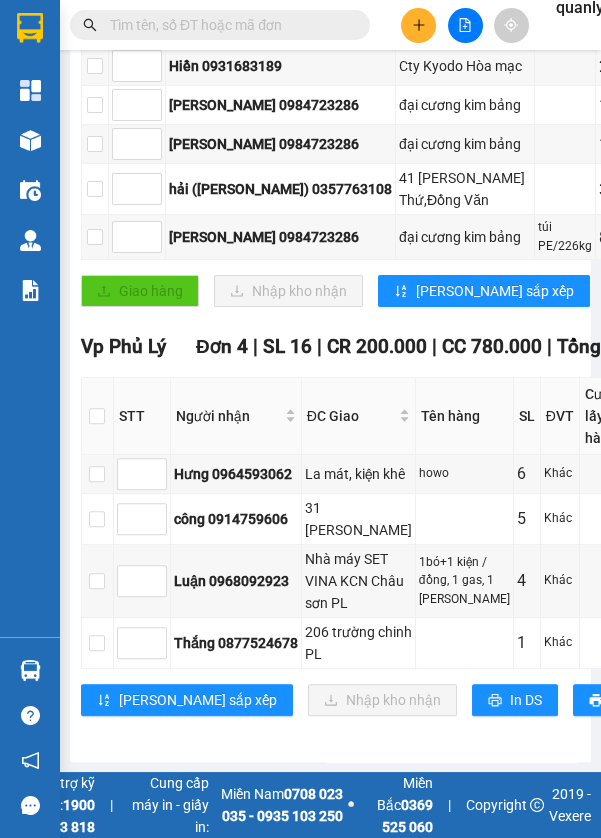 scroll, scrollTop: 1222, scrollLeft: 0, axis: vertical 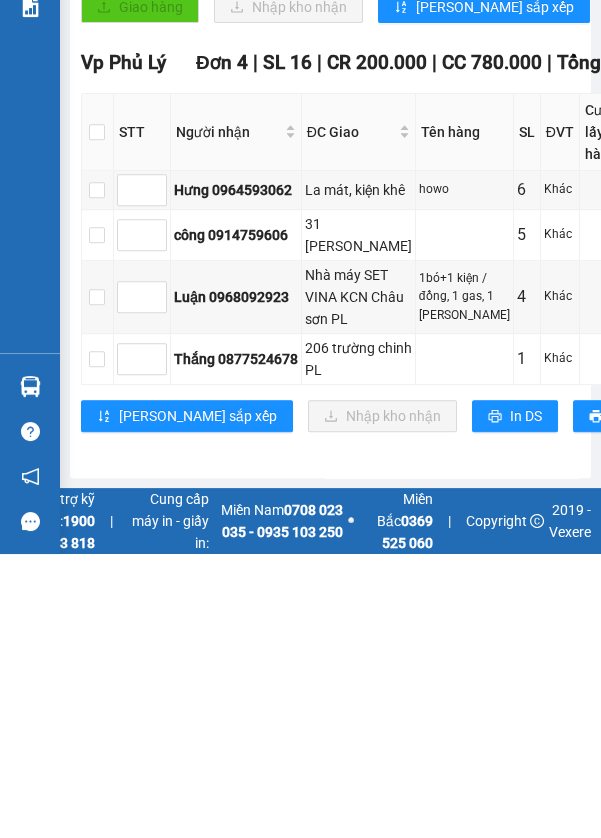 click on "Cước lấy hàng" at bounding box center (602, 416) 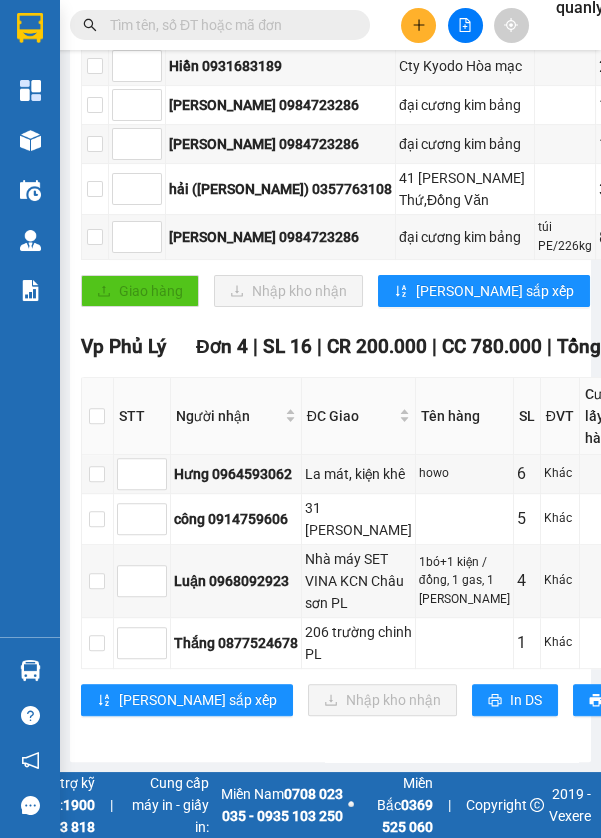 scroll, scrollTop: 1222, scrollLeft: 0, axis: vertical 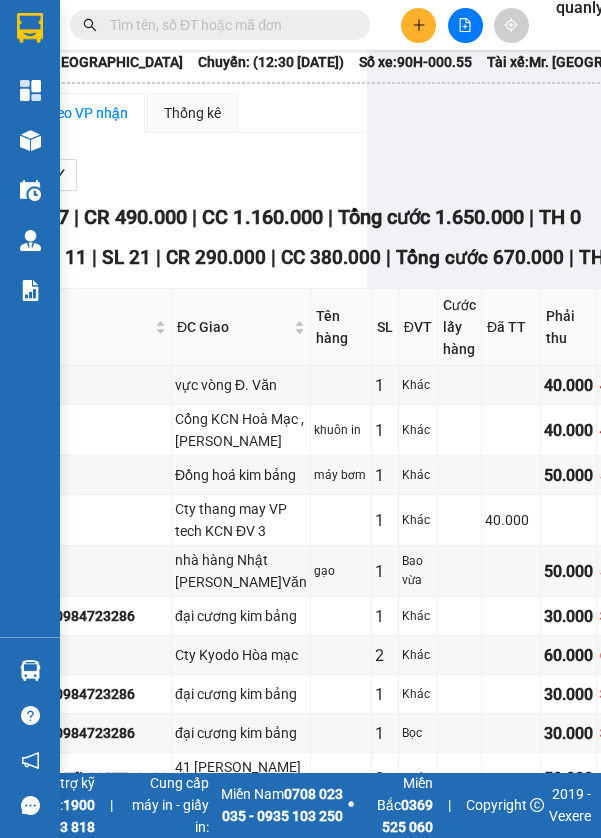 click at bounding box center (418, 25) 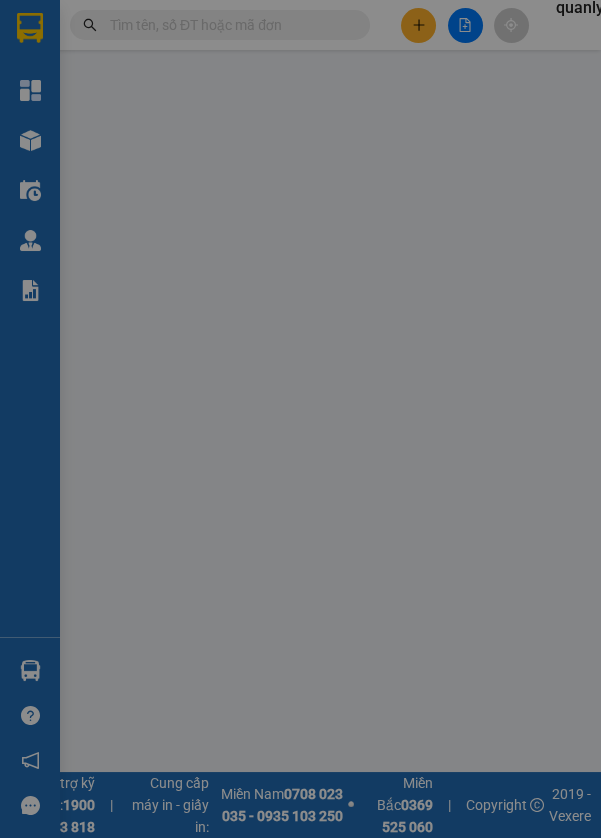 scroll, scrollTop: 0, scrollLeft: 0, axis: both 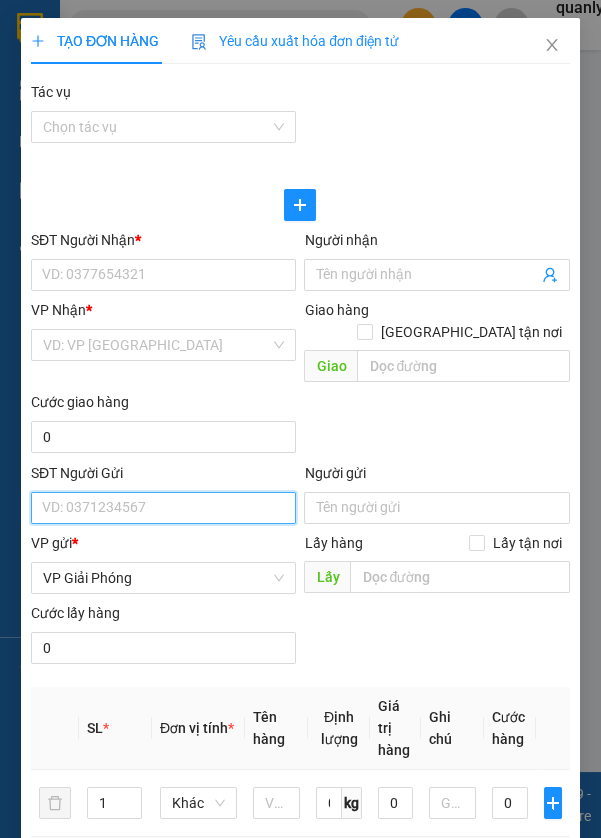 click on "SĐT Người Gửi" at bounding box center (163, 508) 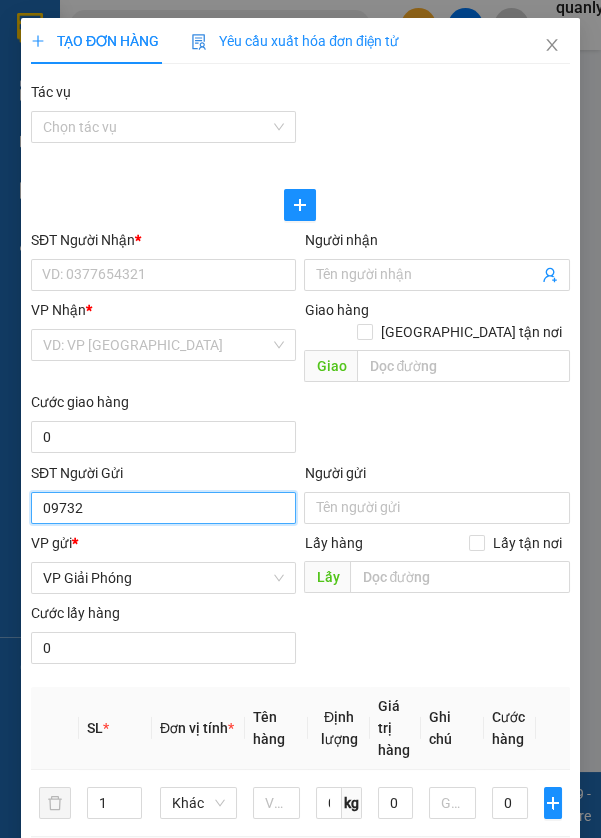 type on "097320" 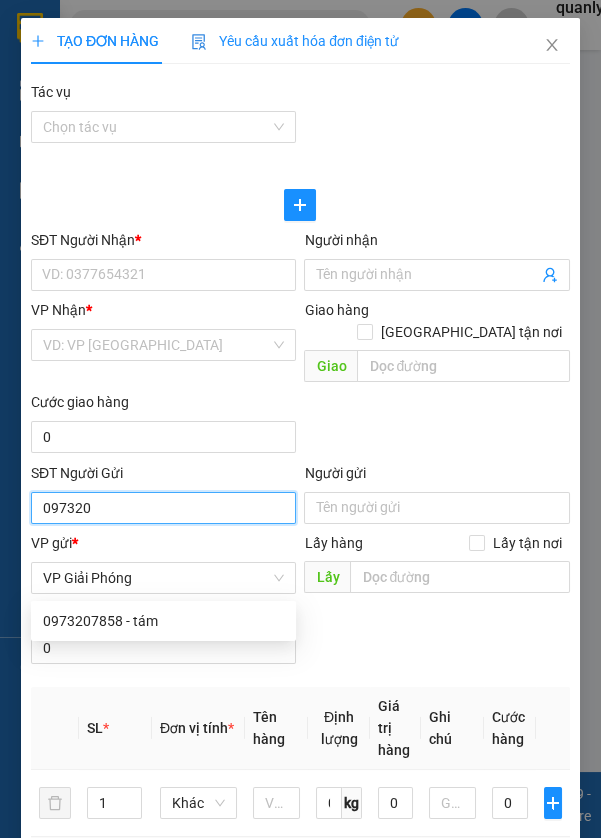click on "0973207858 - tám" at bounding box center [163, 621] 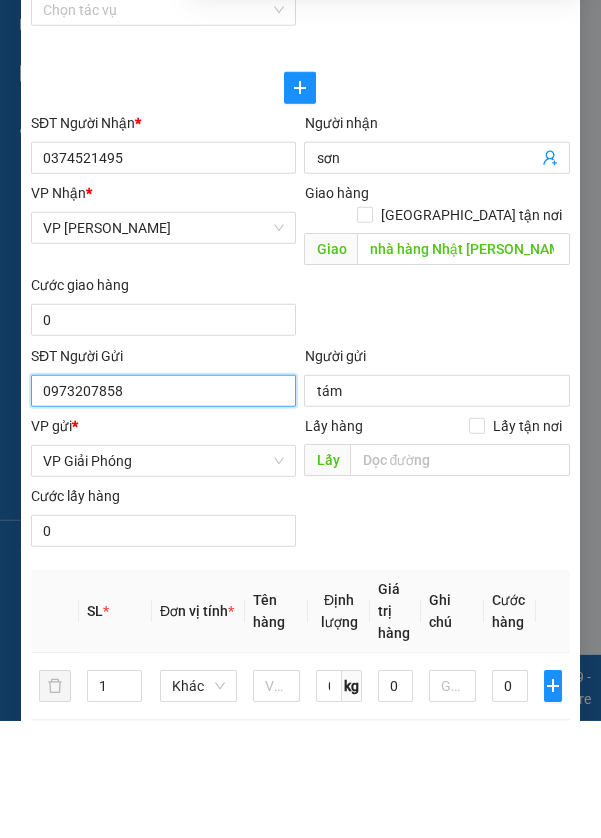 scroll, scrollTop: 96, scrollLeft: 0, axis: vertical 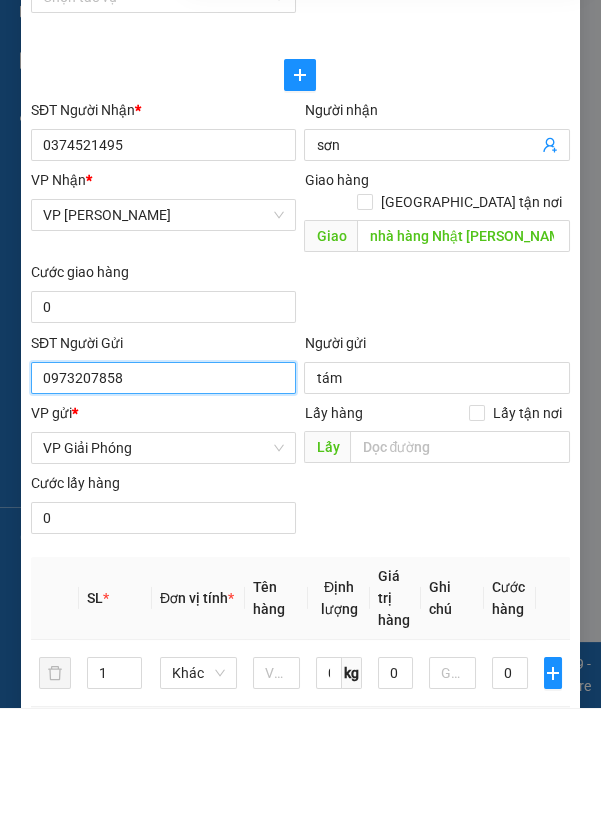type on "0973207858" 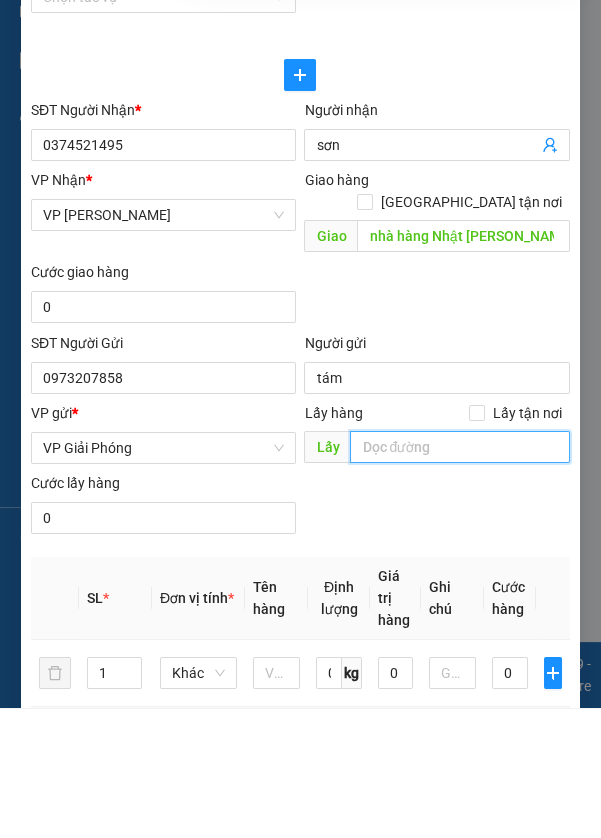 click at bounding box center [459, 577] 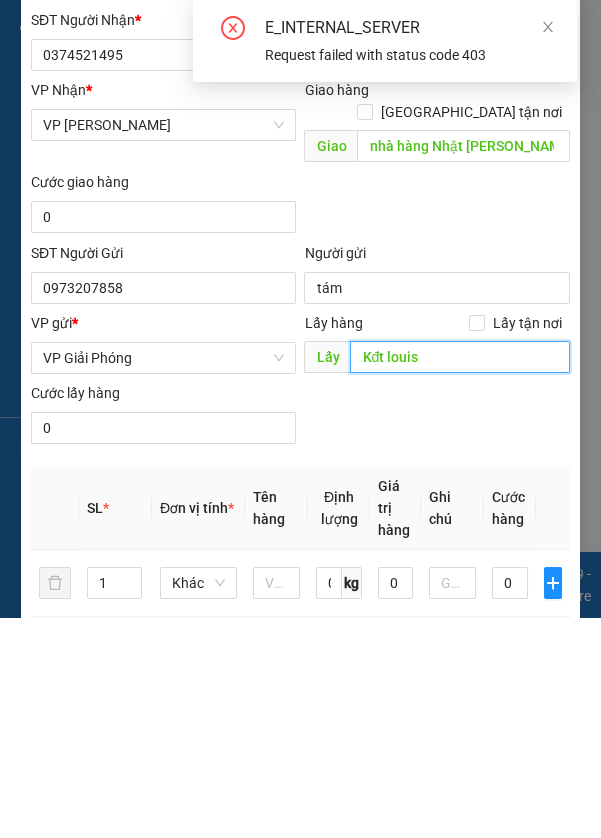scroll, scrollTop: 96, scrollLeft: 0, axis: vertical 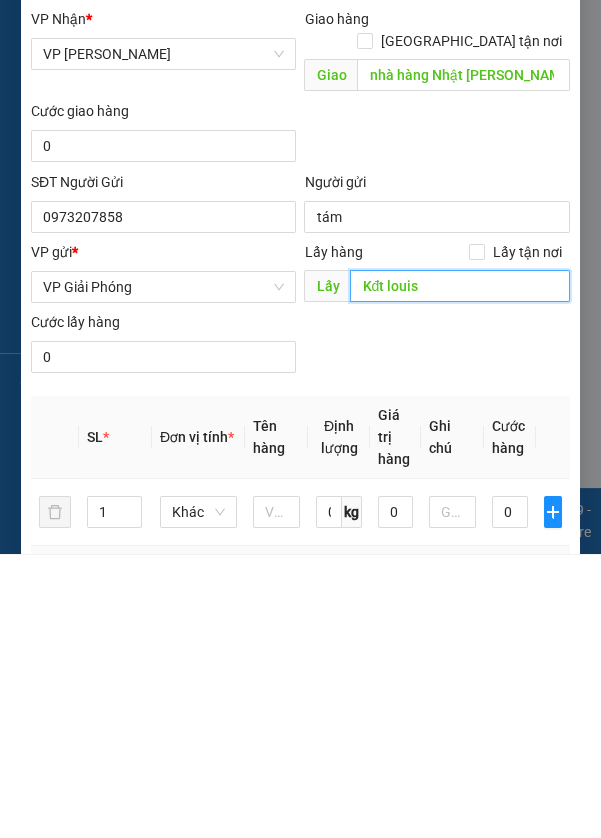 type on "Kđt louis" 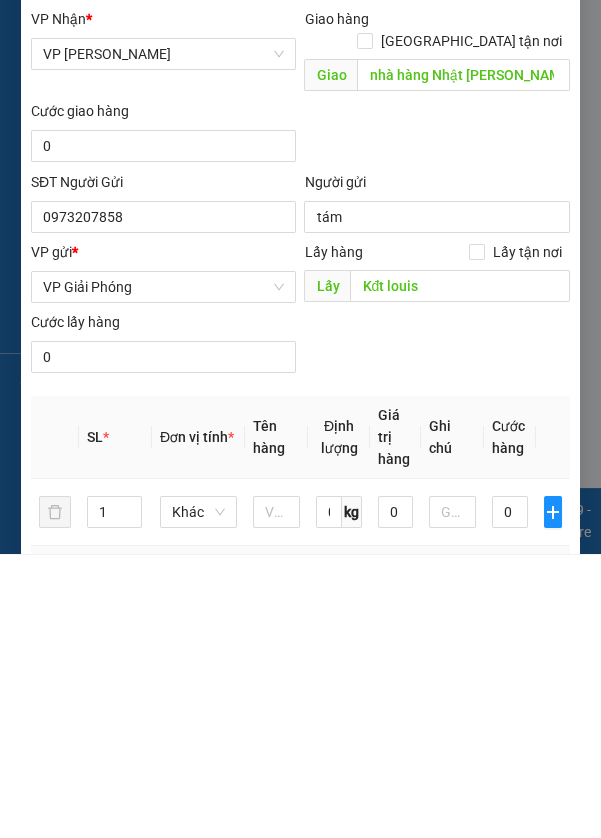 click on "1" at bounding box center (114, 796) 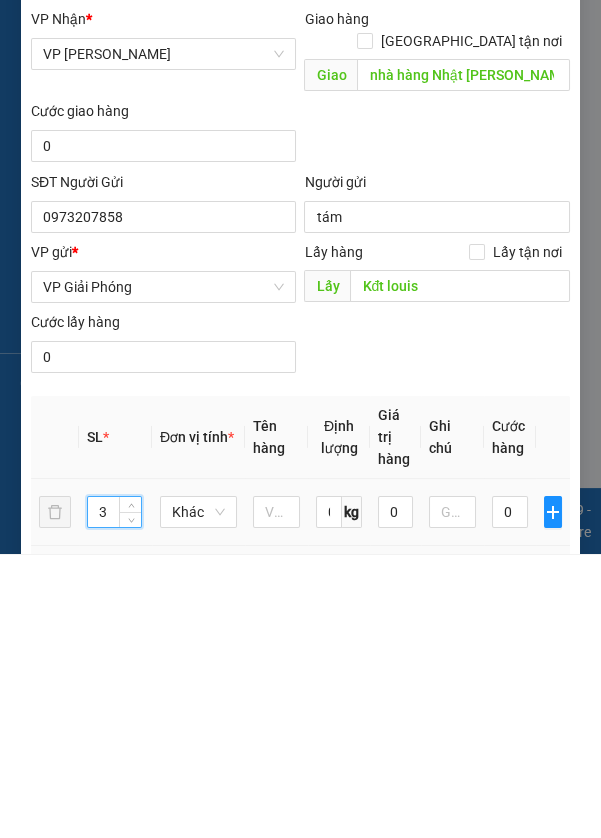 click on "Khác" at bounding box center (198, 796) 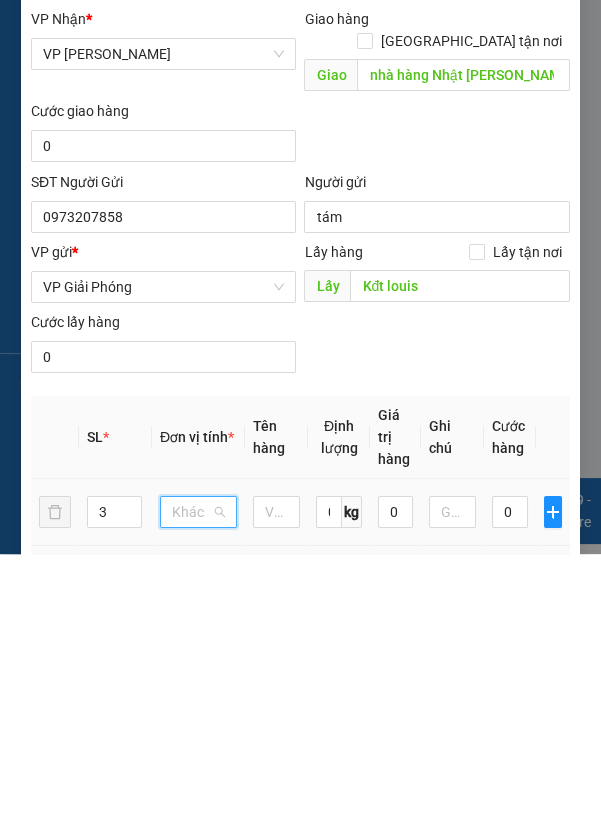 scroll, scrollTop: 191, scrollLeft: 0, axis: vertical 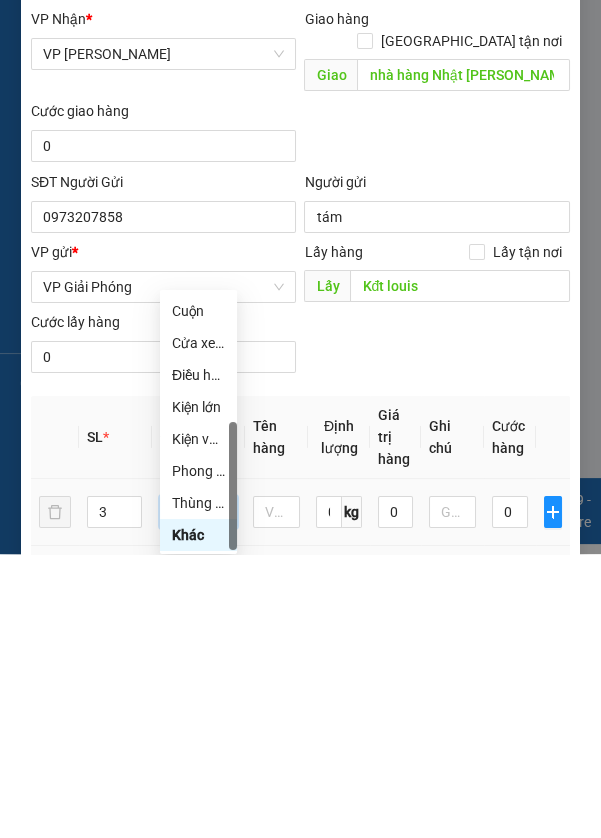 click on "Thùng xốp" at bounding box center [198, 787] 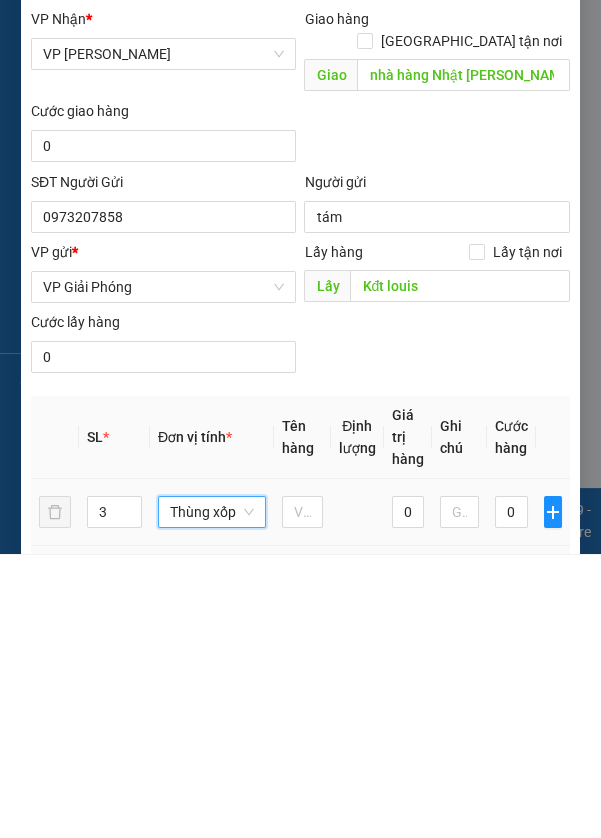 click on "Giá trị hàng" at bounding box center [408, 721] 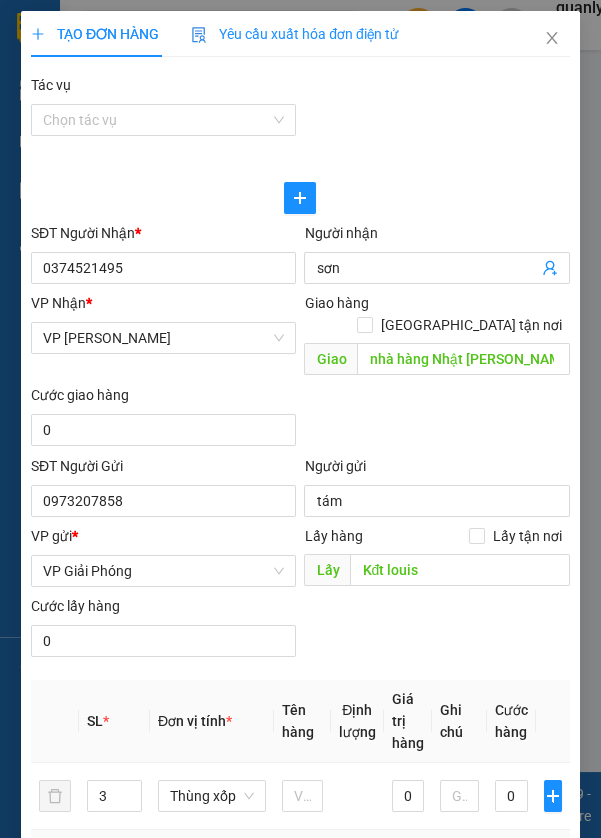 scroll, scrollTop: 0, scrollLeft: 0, axis: both 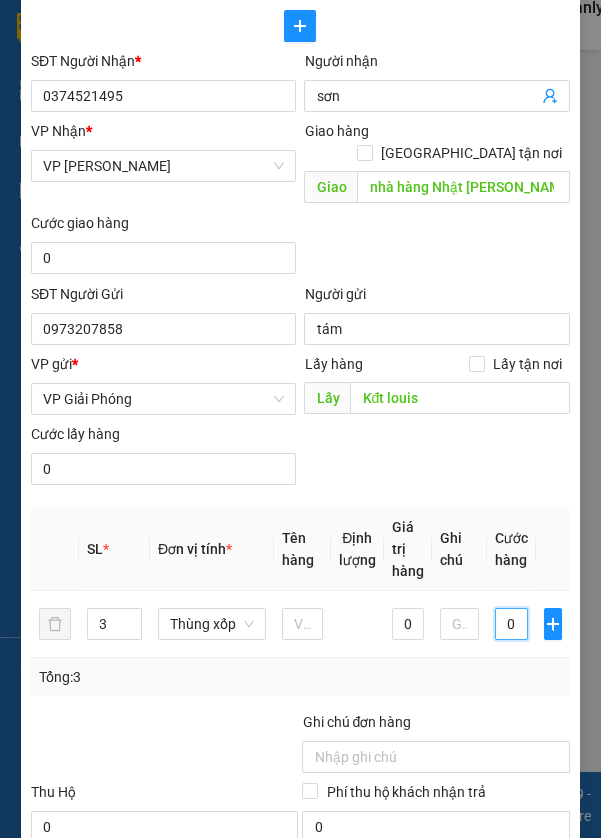 click on "0" at bounding box center (511, 624) 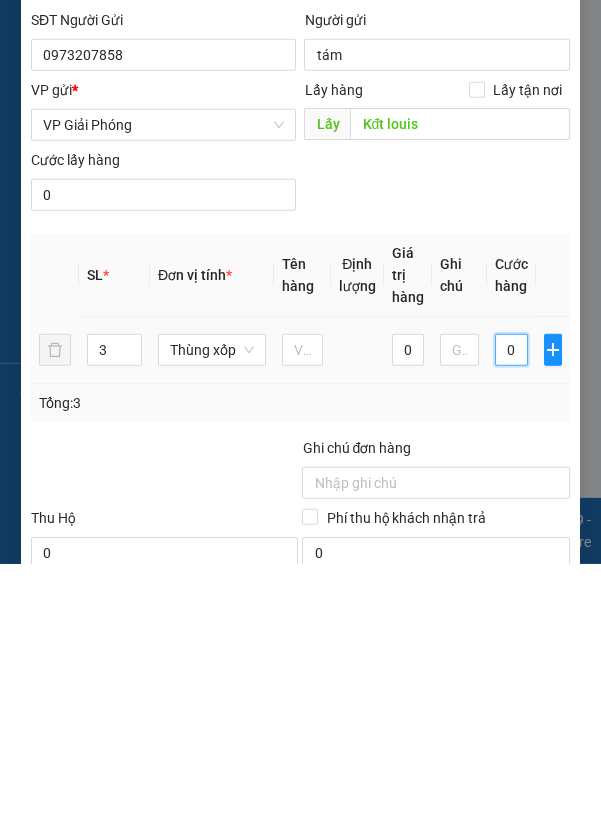 type on "1" 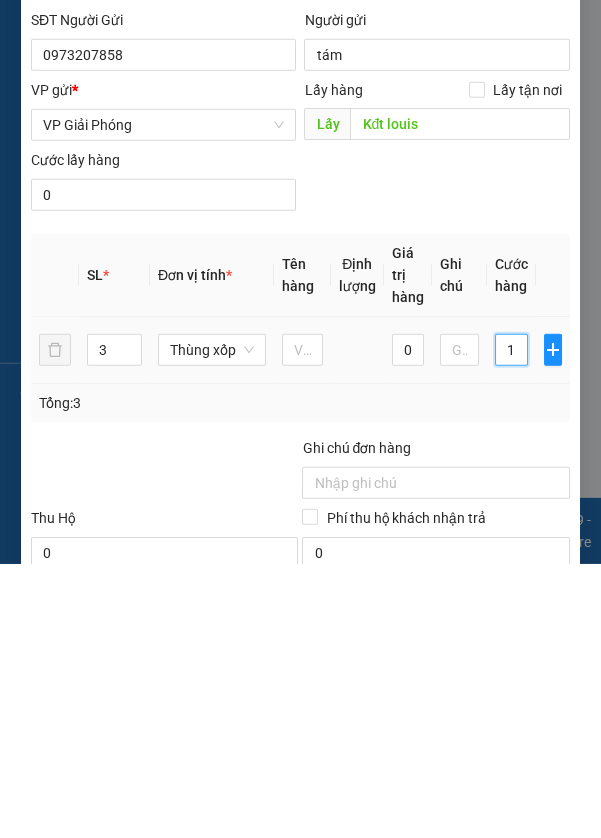 type on "1" 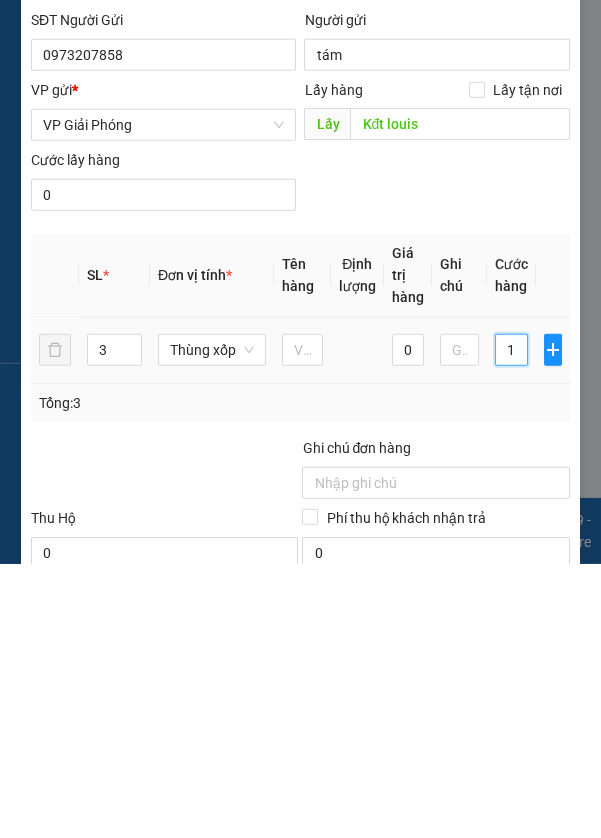 type on "18" 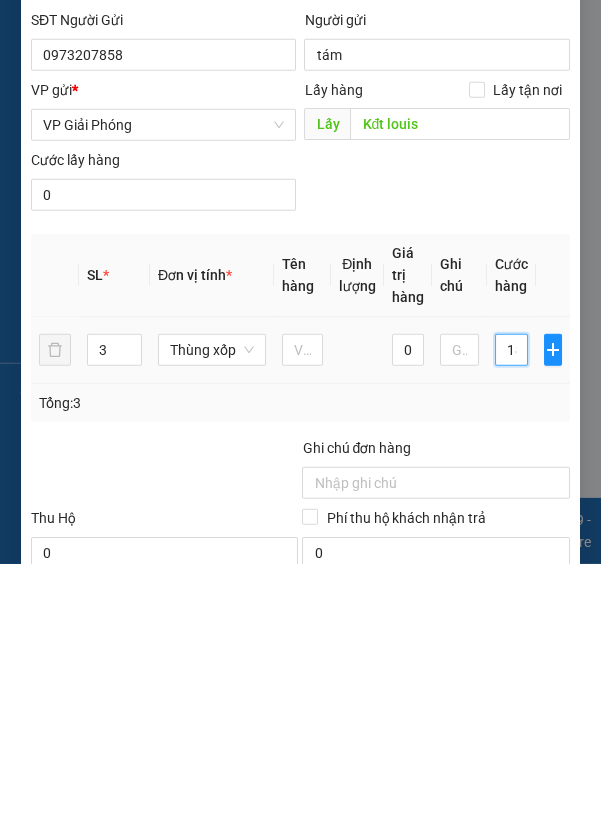 type on "18" 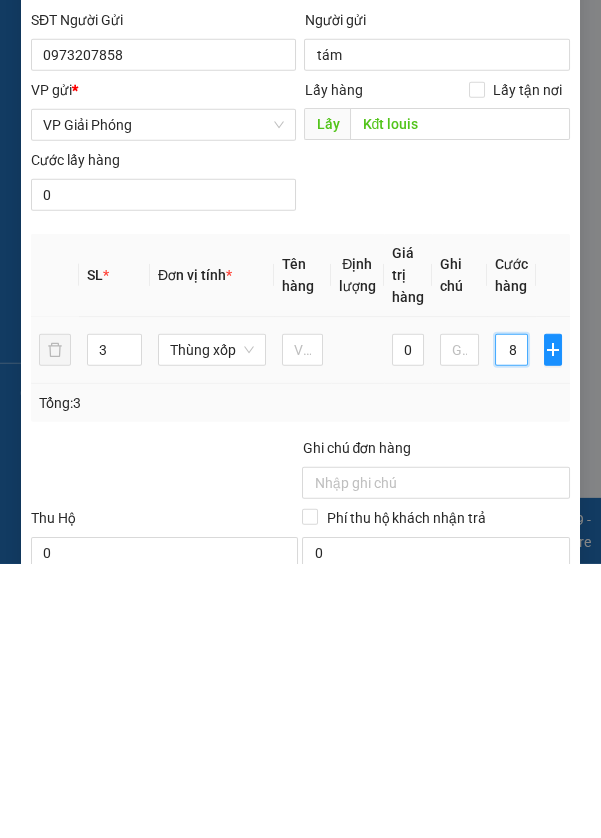 type on "180" 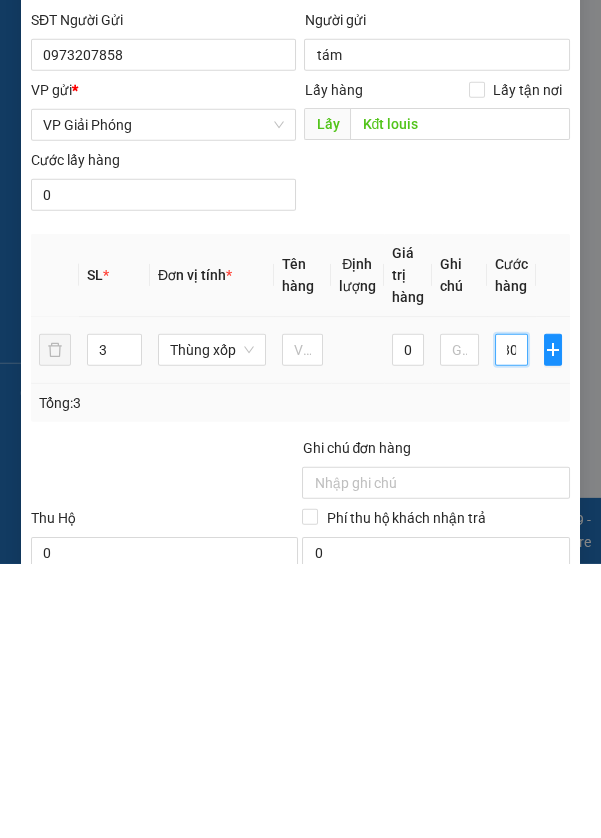 type on "1.800" 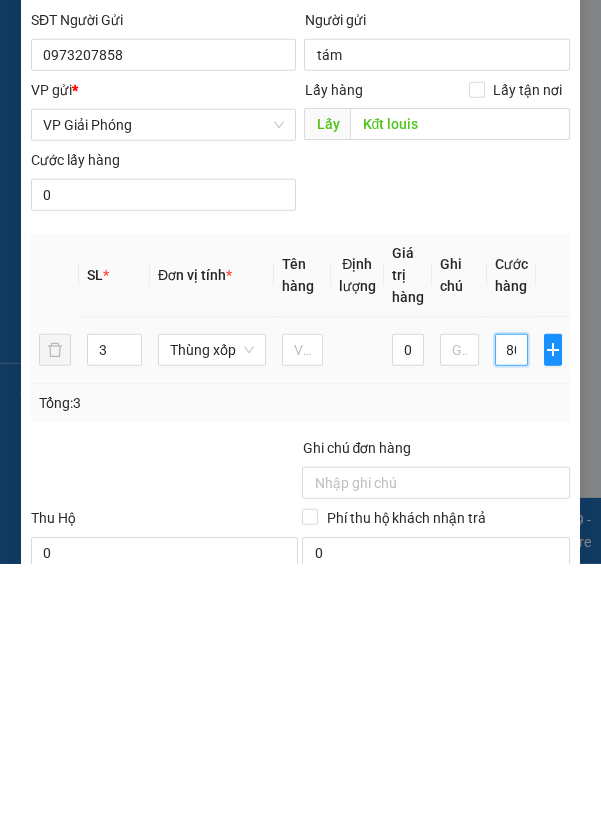 type on "1.800" 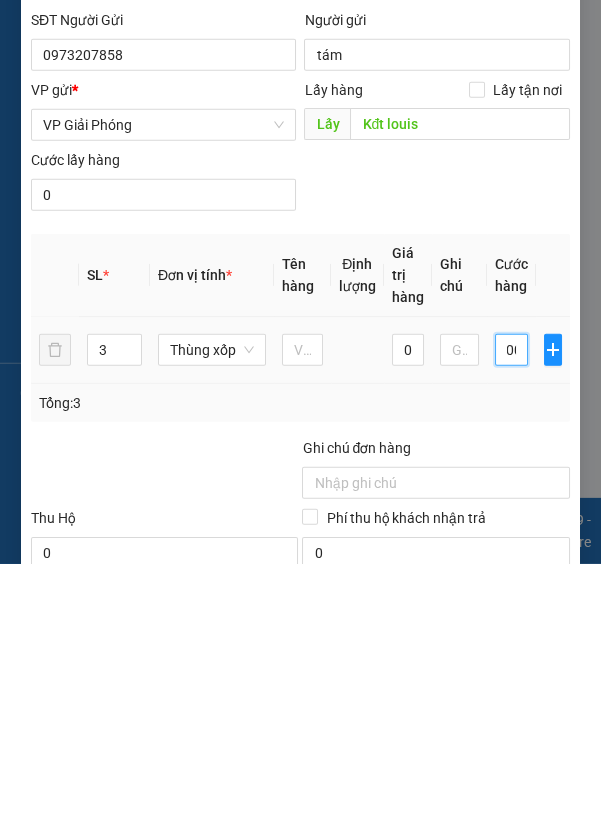 type on "18.000" 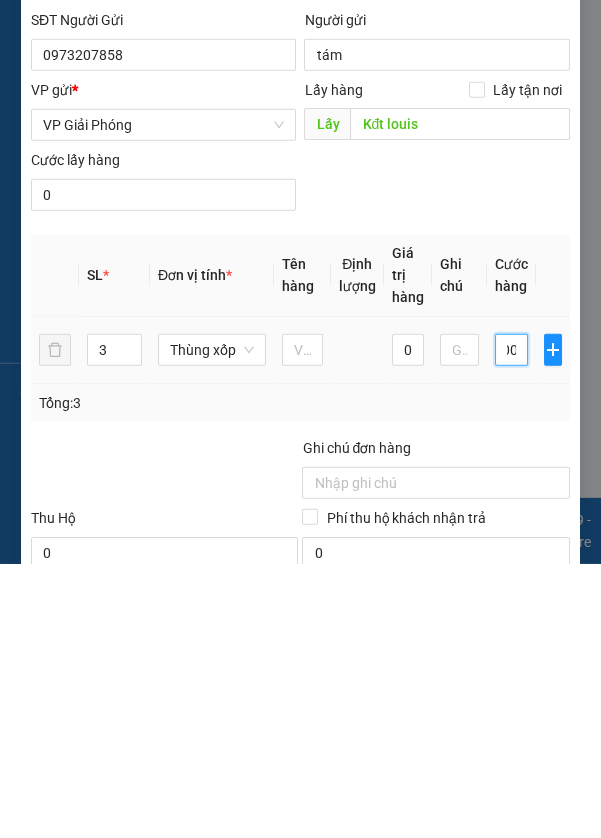 type on "180.000" 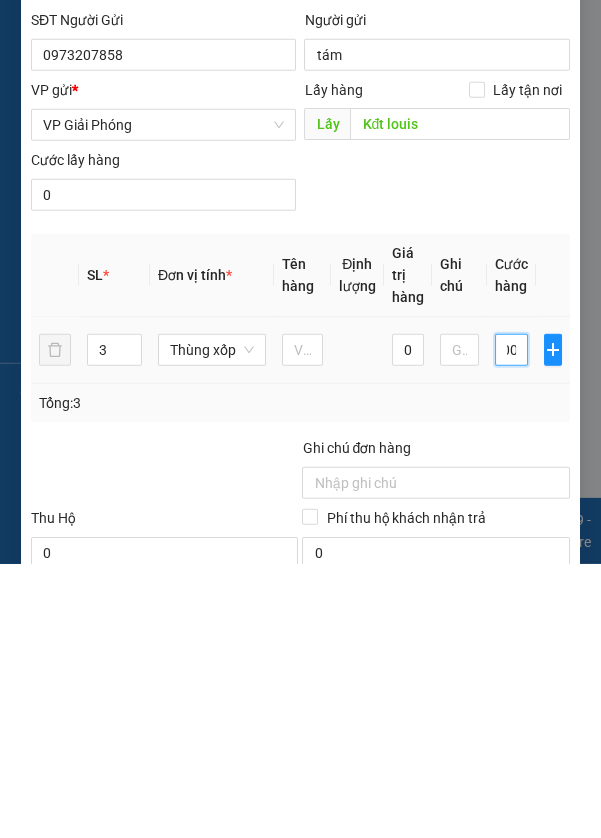type on "18.000" 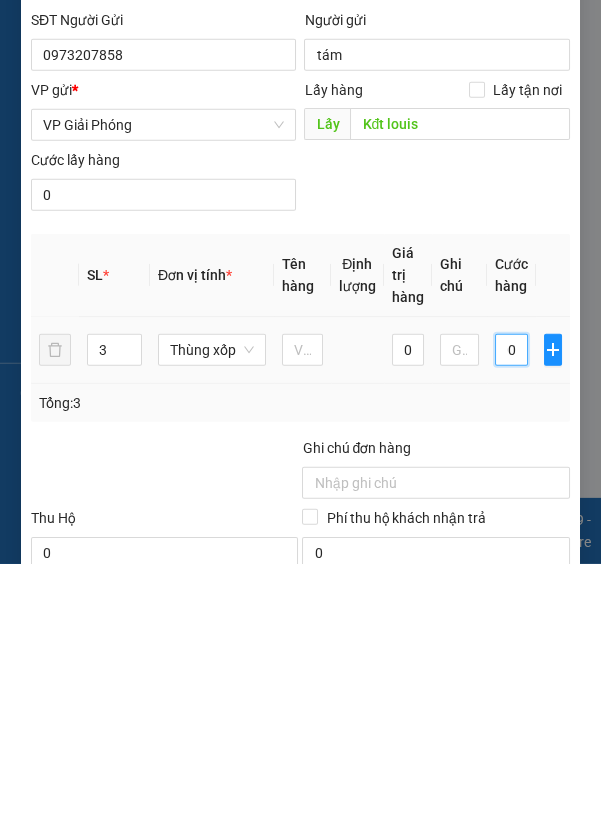 type on "18.000" 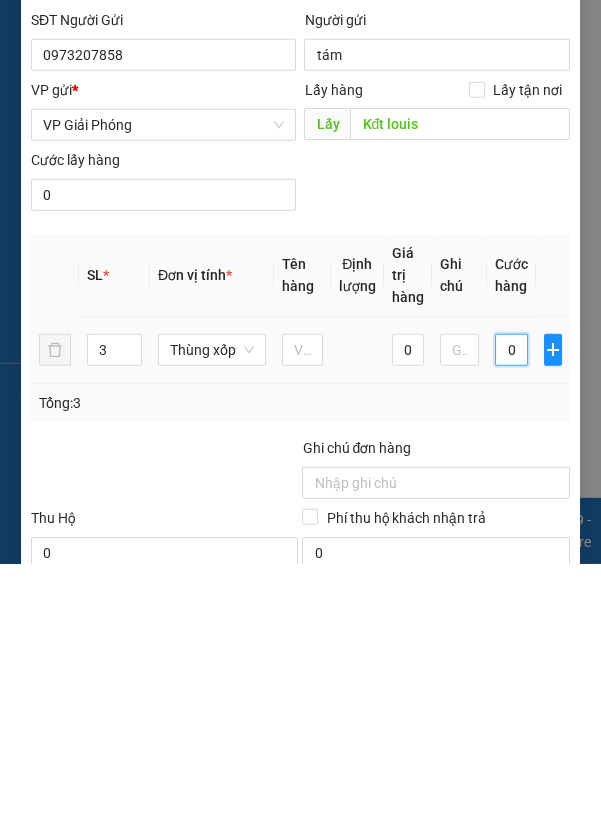 type on "180" 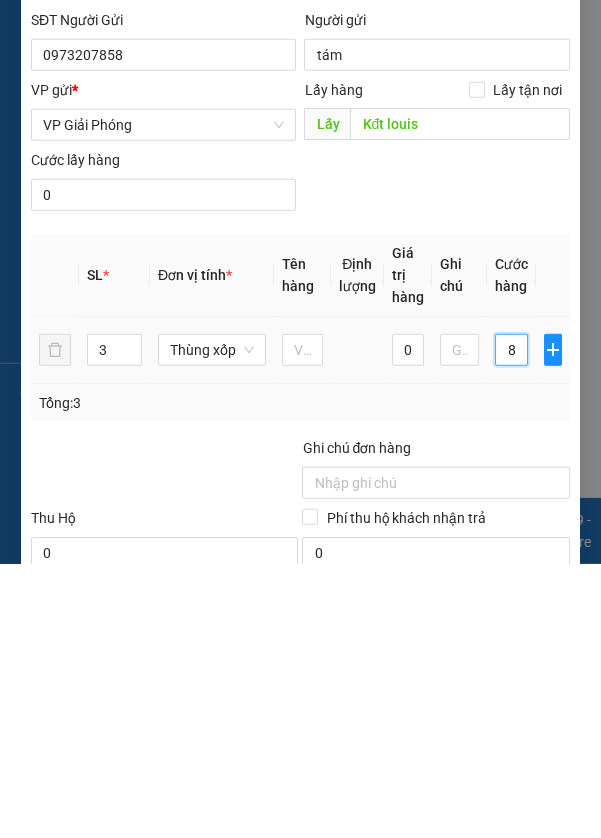 type on "18" 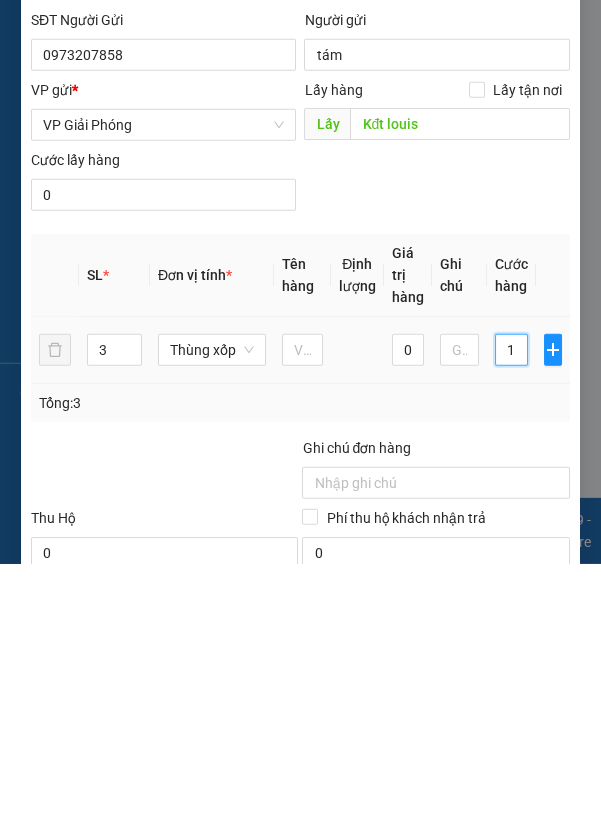 type on "1" 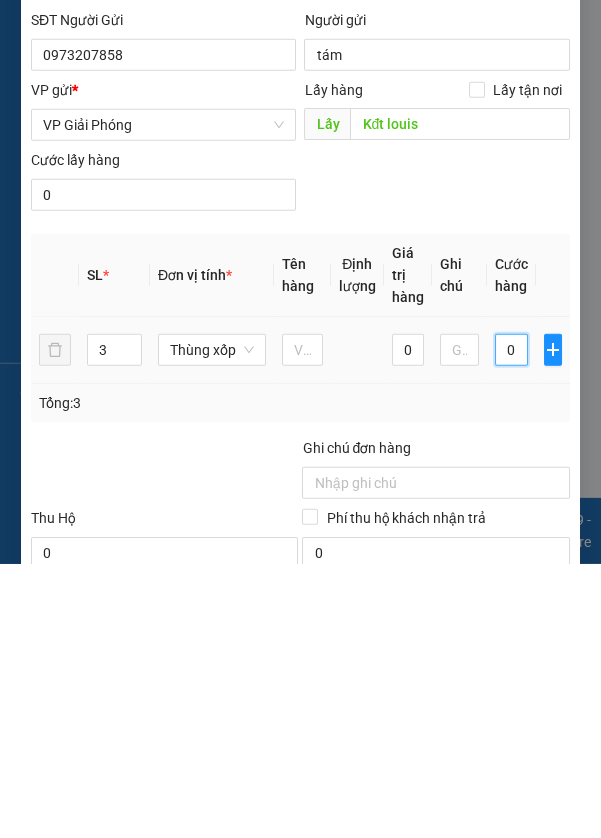 type on "0" 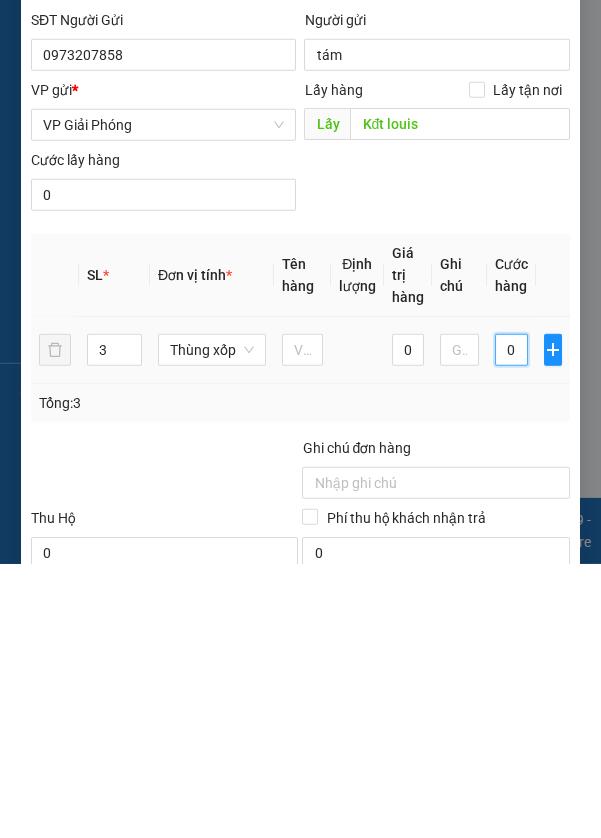 type on "01" 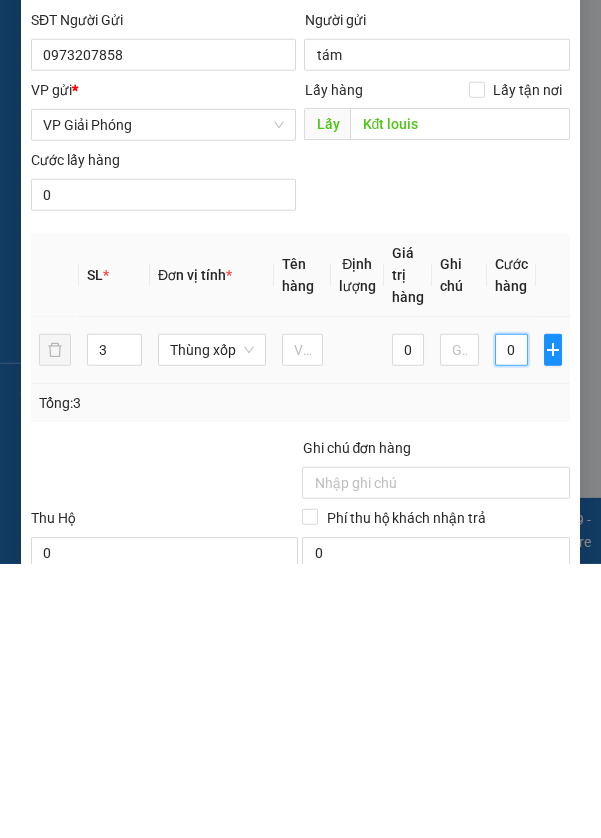 type on "1" 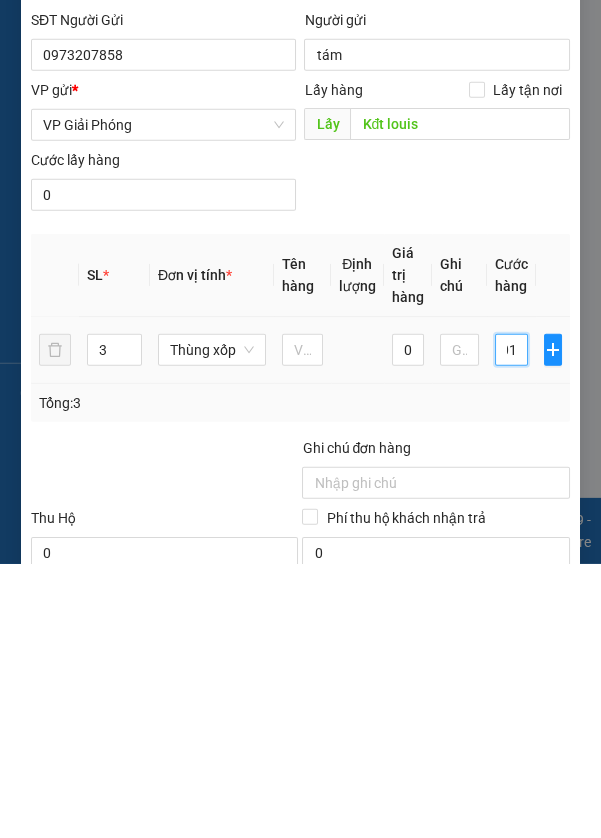 type on "018" 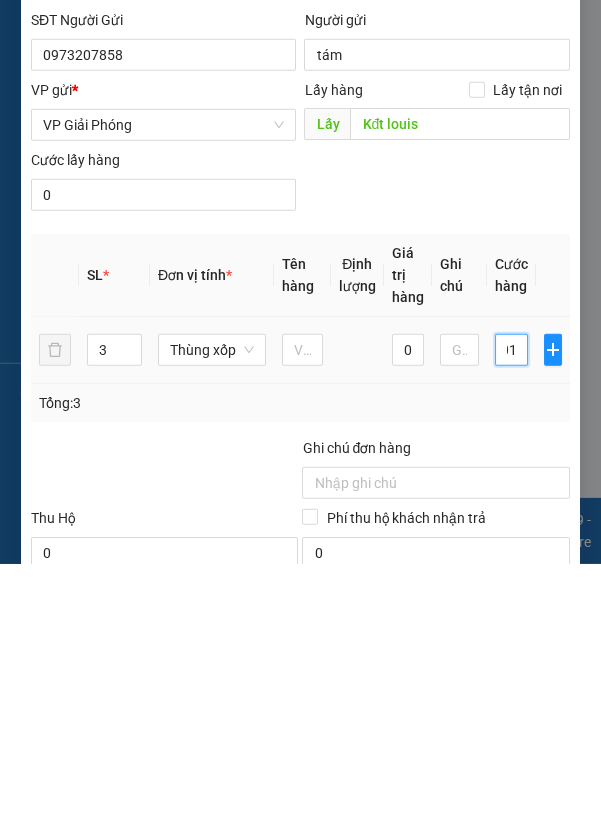 type on "18" 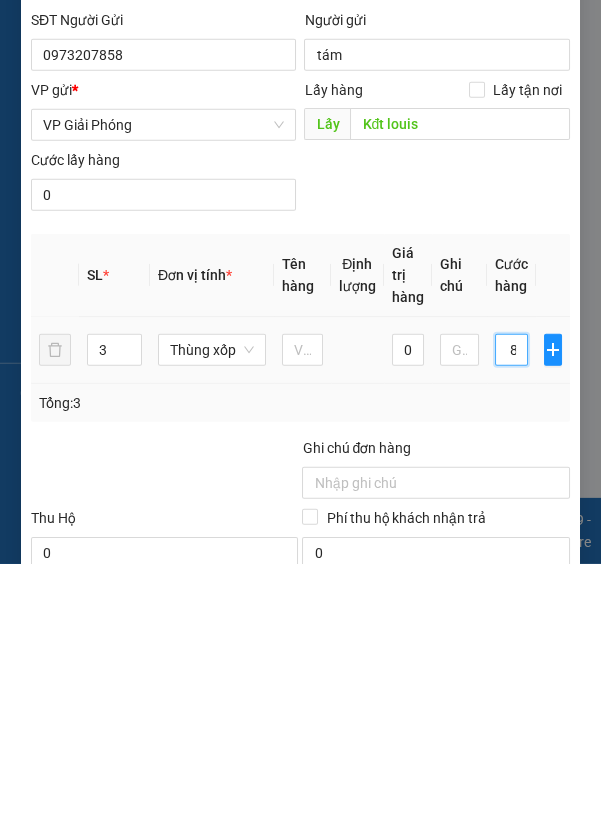 type on "0.180" 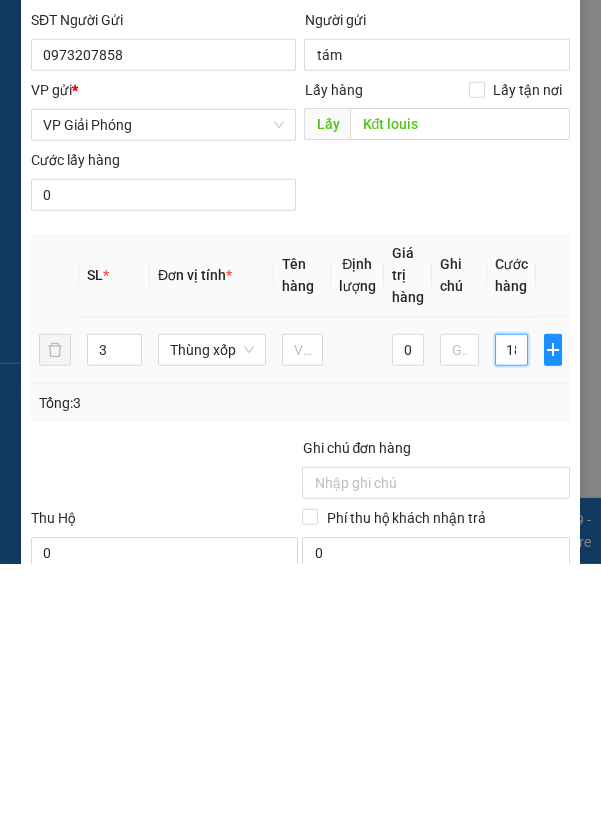 type on "180" 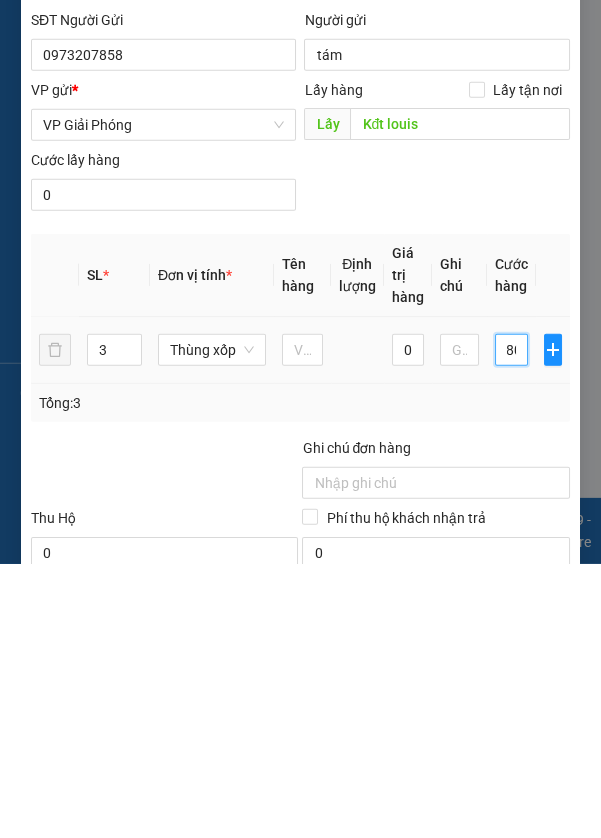 type on "01.800" 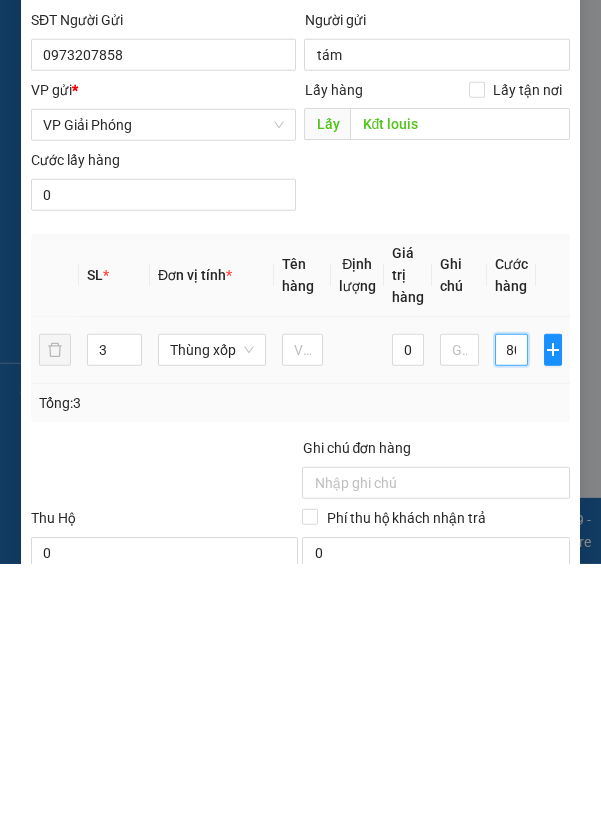 type on "1.800" 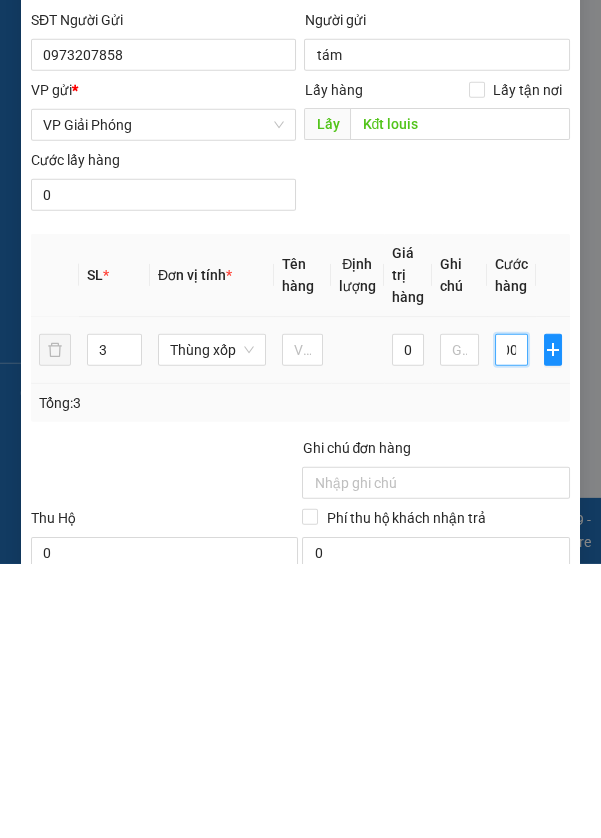 type on "018.000" 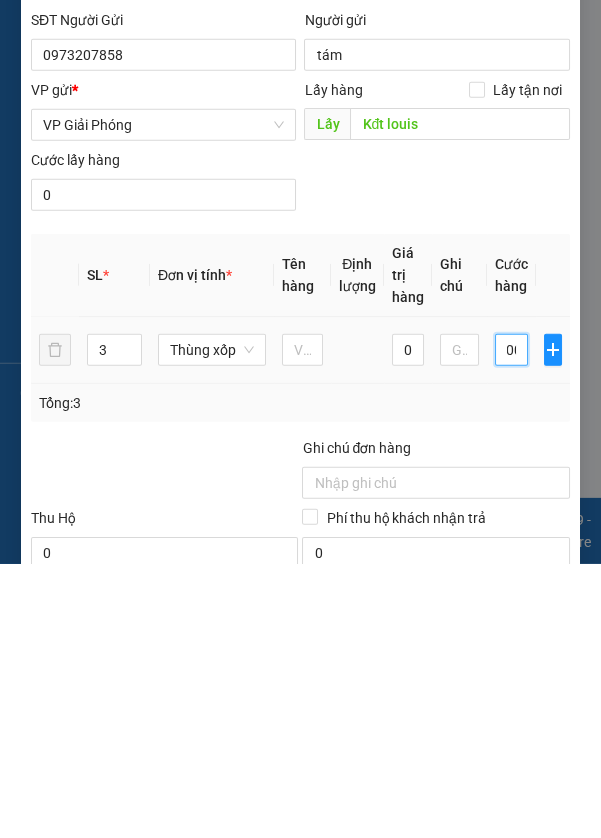 type on "180.000" 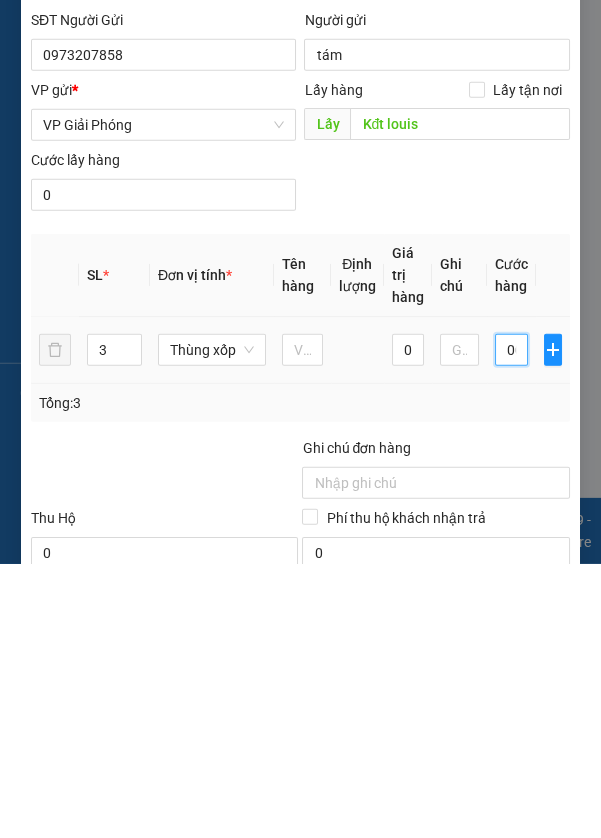 type on "01.180.000" 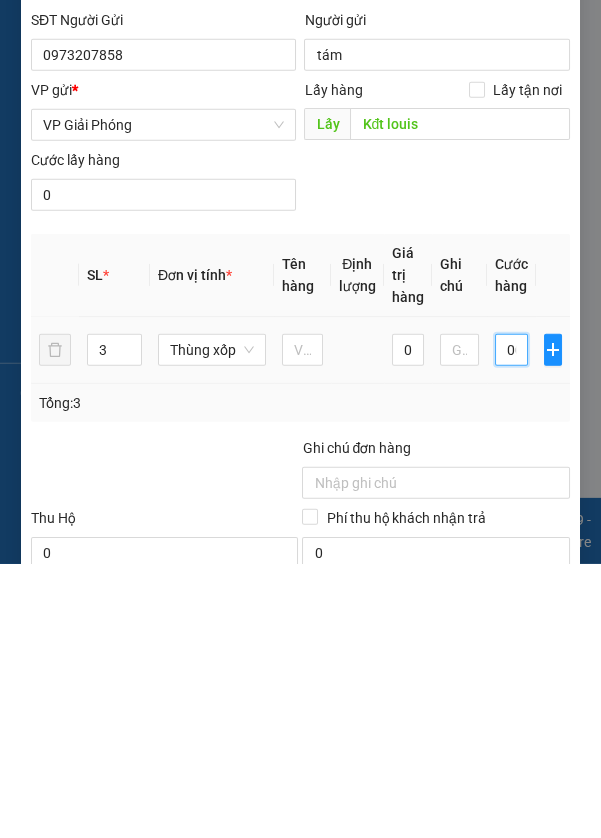 type on "1.180.000" 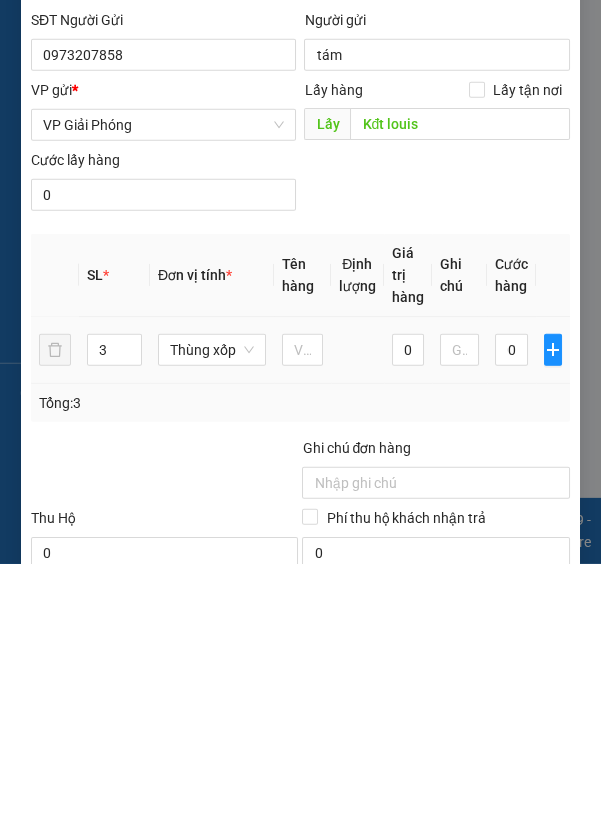 click on "Tổng:  3" at bounding box center (300, 677) 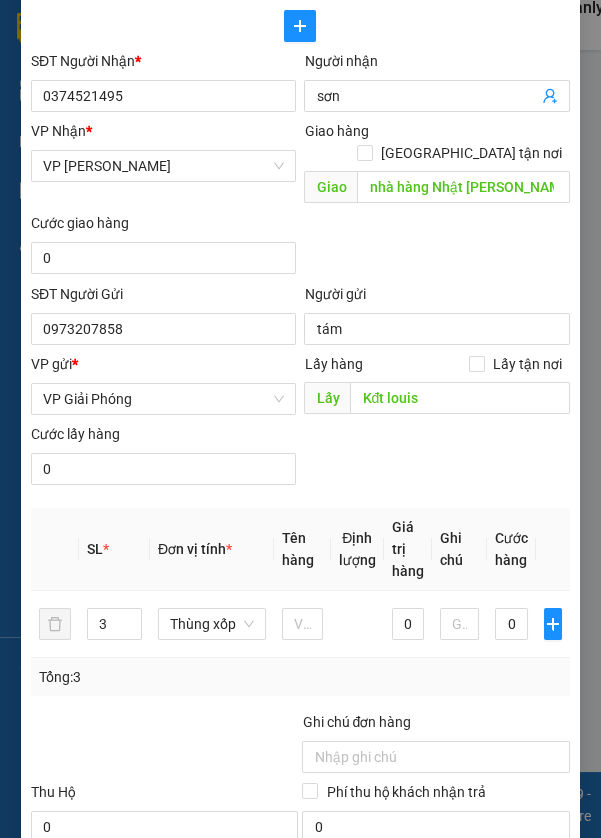 scroll, scrollTop: 0, scrollLeft: 0, axis: both 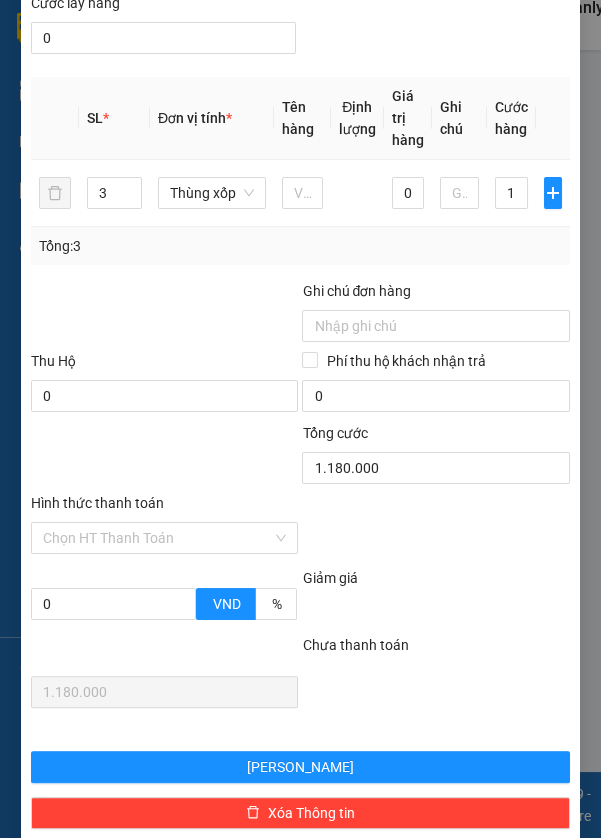 click on "[PERSON_NAME]" at bounding box center (300, 859) 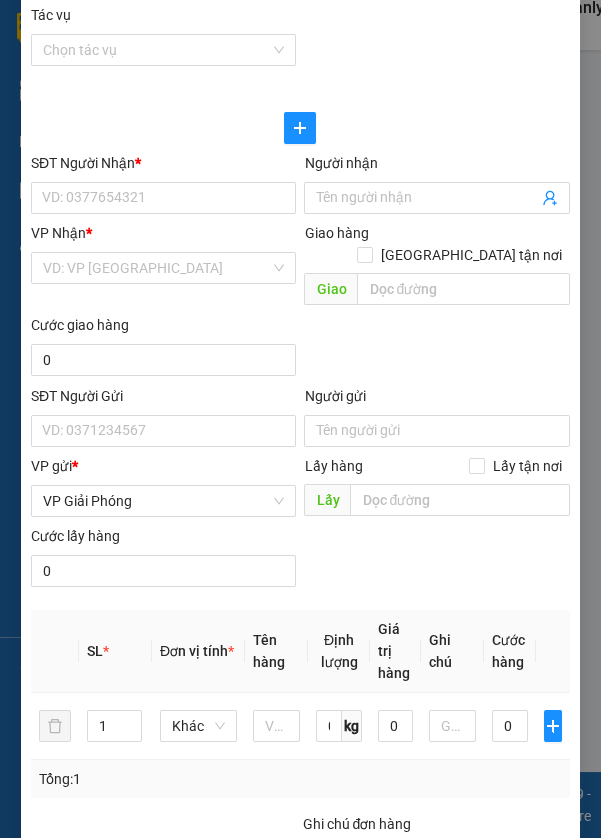 scroll, scrollTop: 0, scrollLeft: 0, axis: both 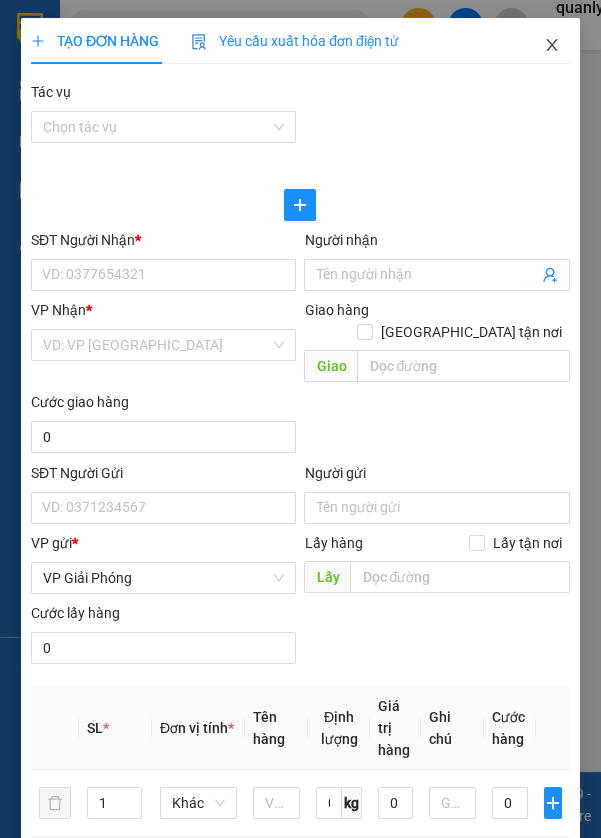 click 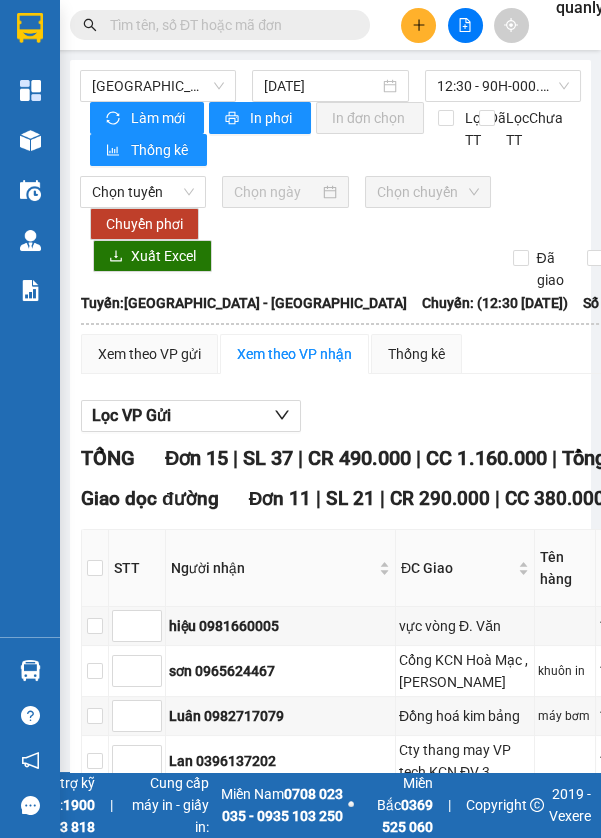 click at bounding box center (30, 140) 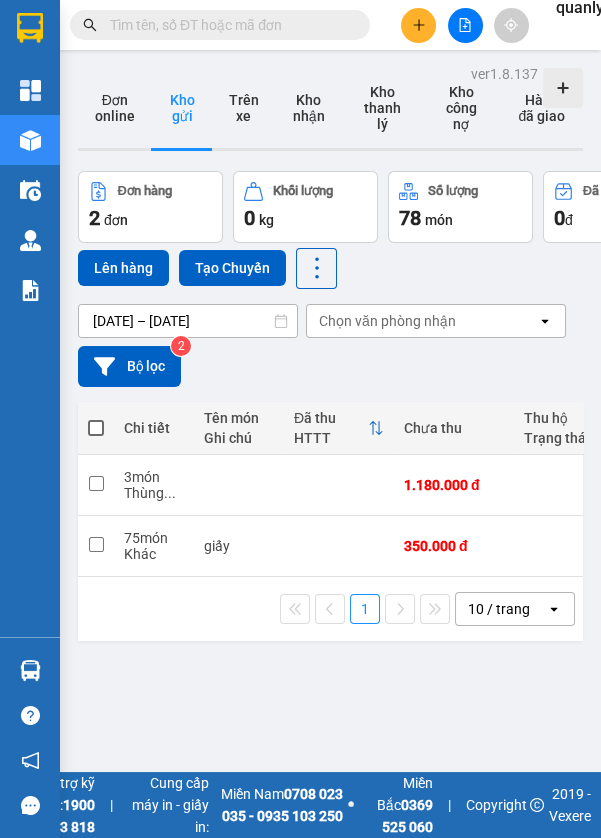 click on "1.180.000 đ" at bounding box center [454, 485] 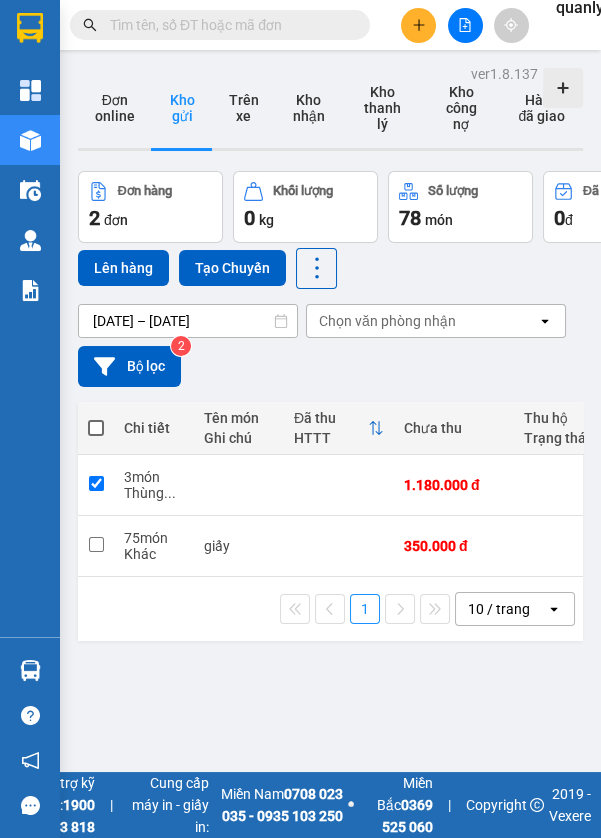 checkbox on "true" 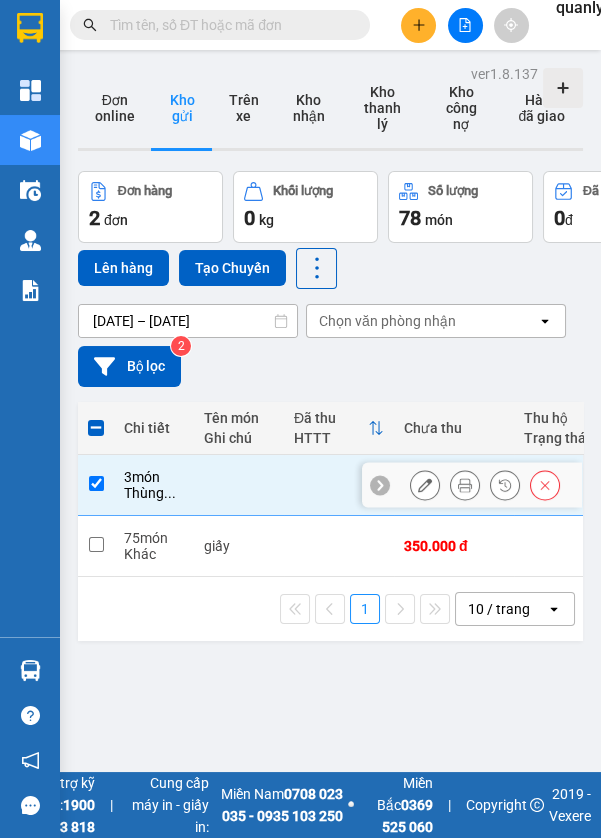 click at bounding box center [425, 485] 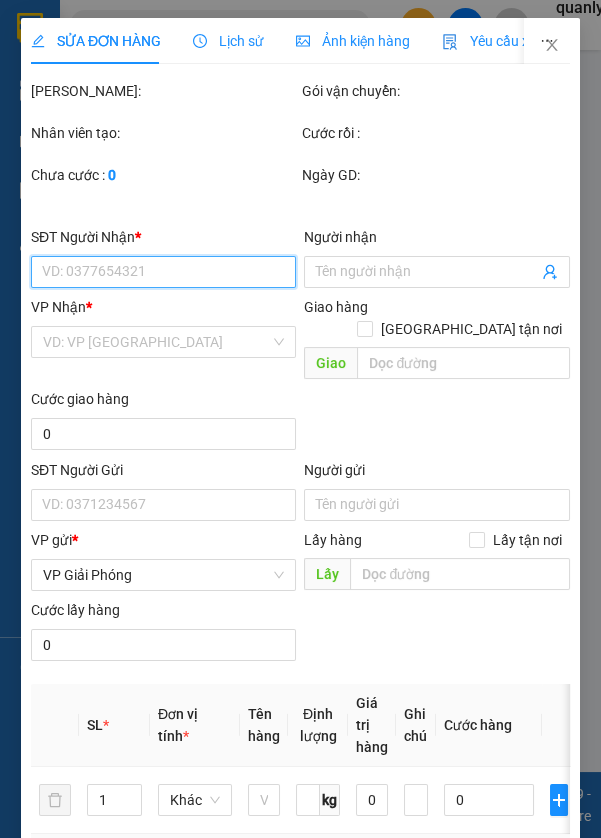 type on "0374521495" 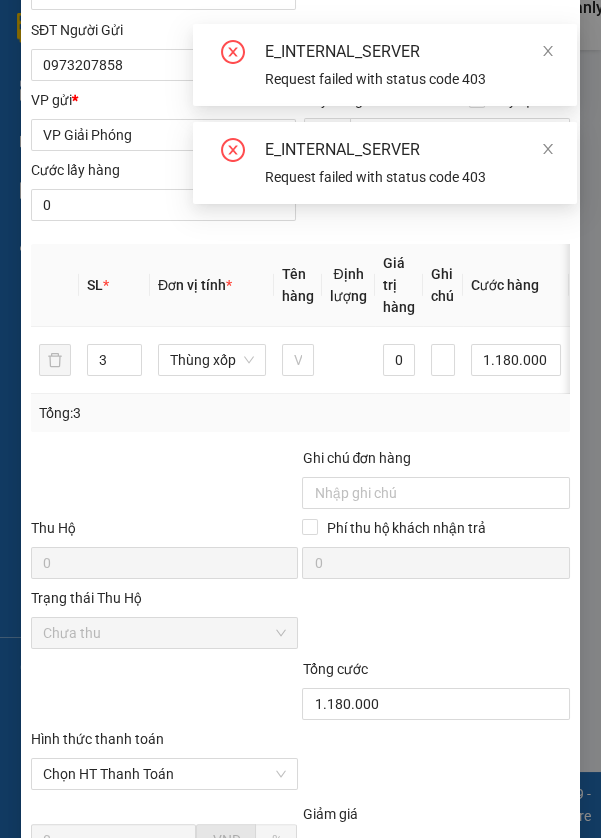 scroll, scrollTop: 430, scrollLeft: 0, axis: vertical 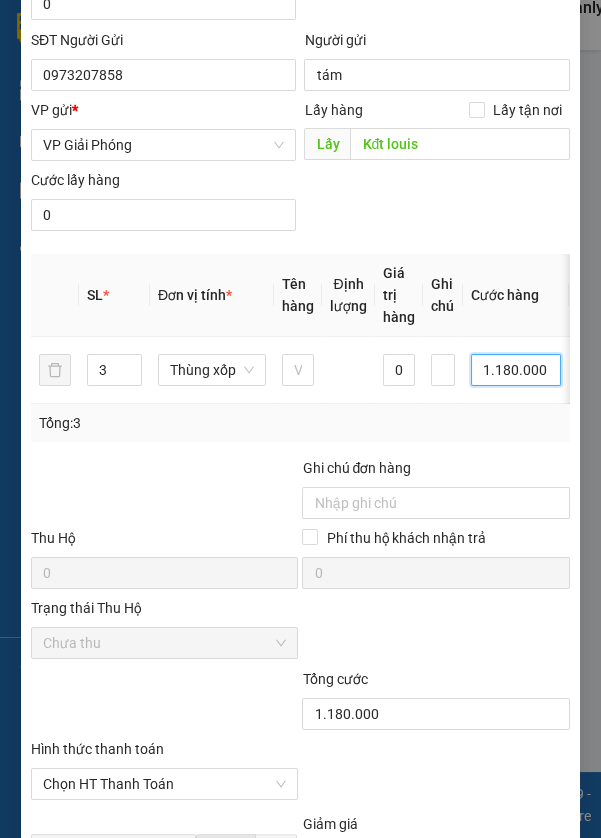 click on "1.180.000" at bounding box center (516, 370) 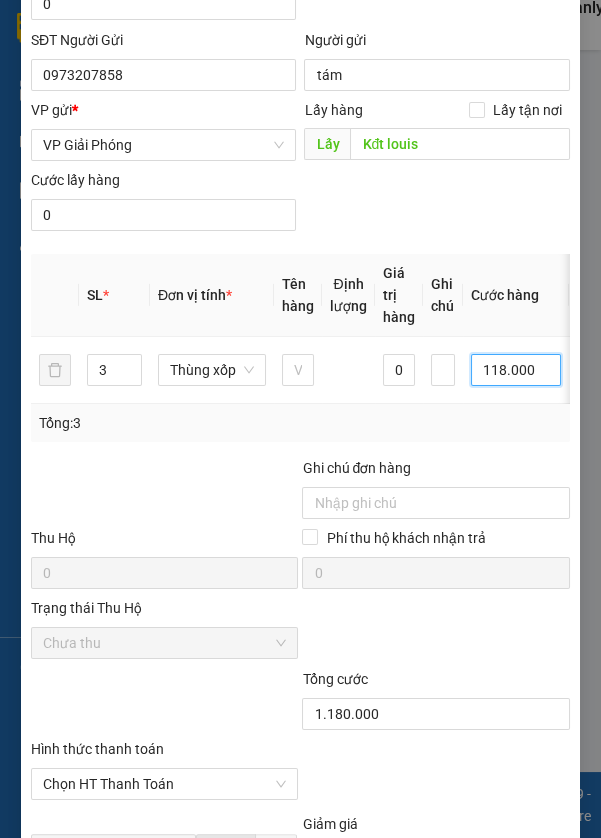 type on "11.800" 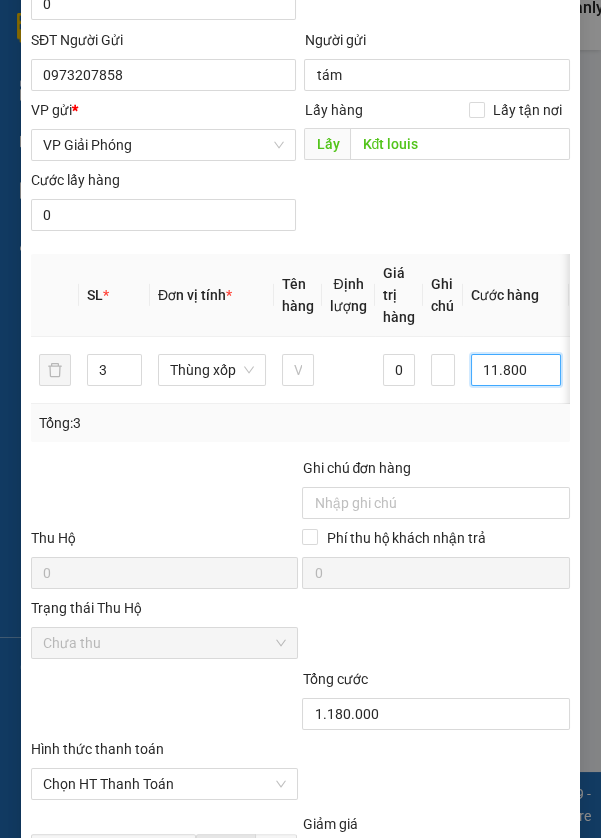 type on "11.800" 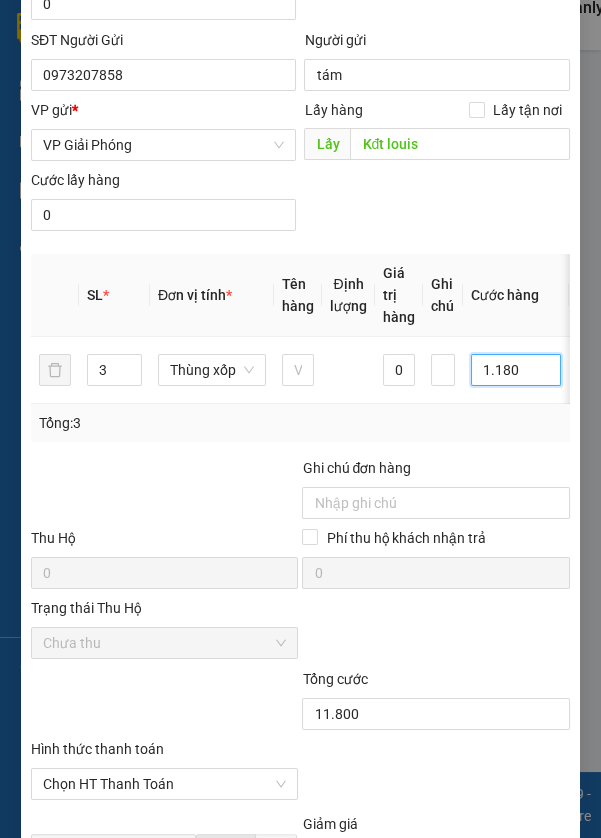 type on "118" 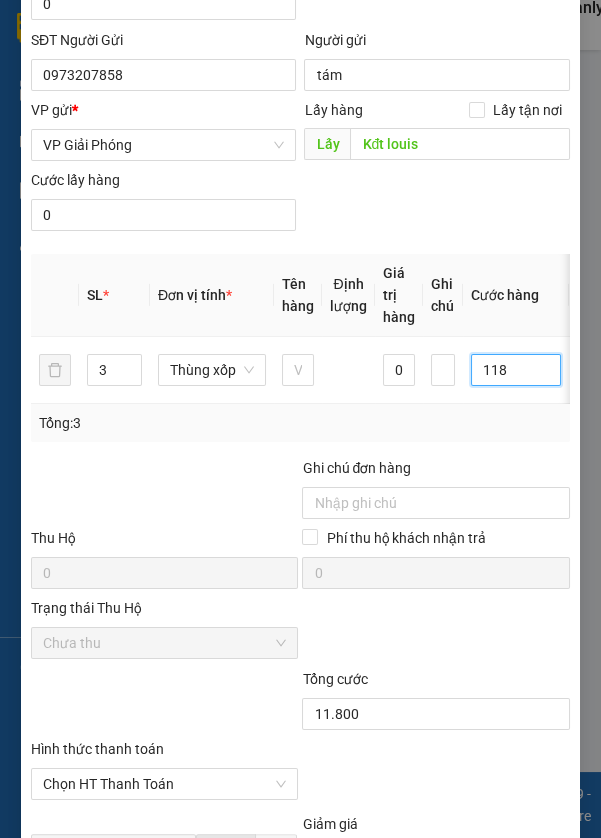 type on "118" 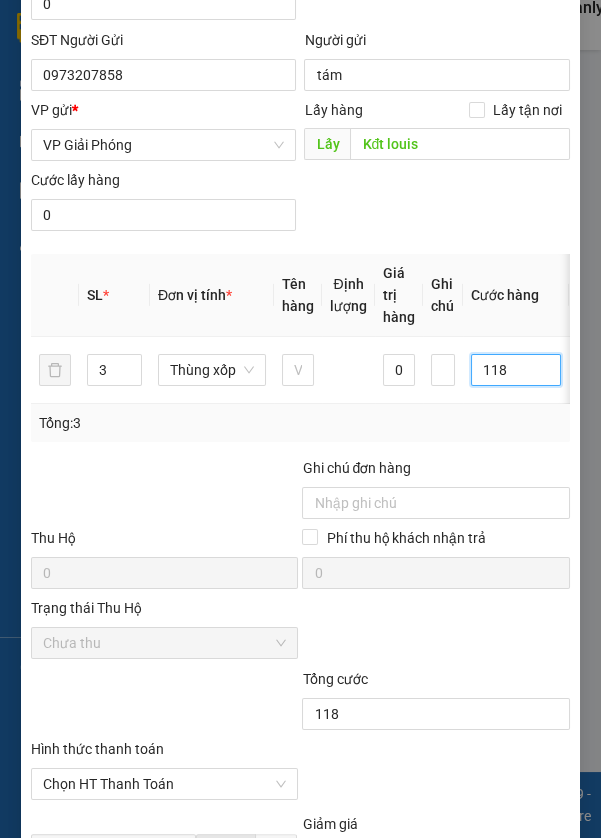 type on "11" 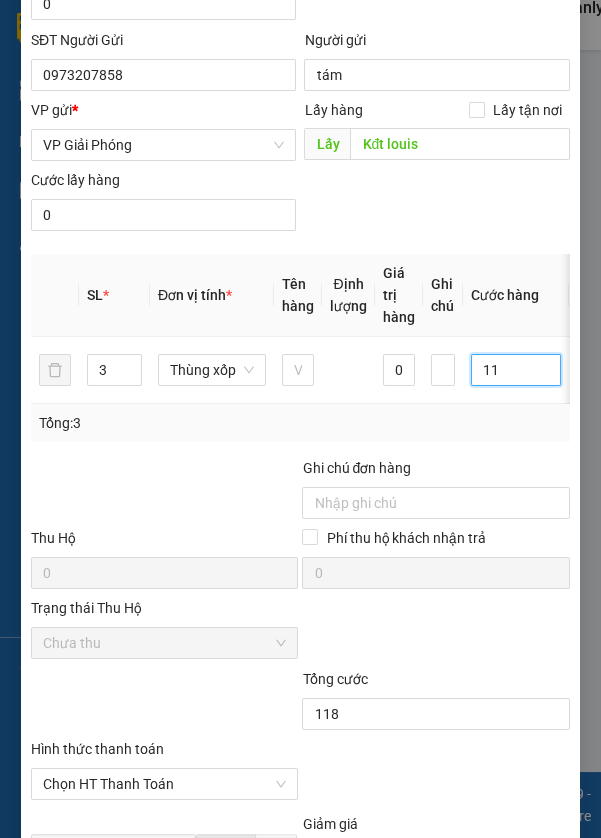 type on "11" 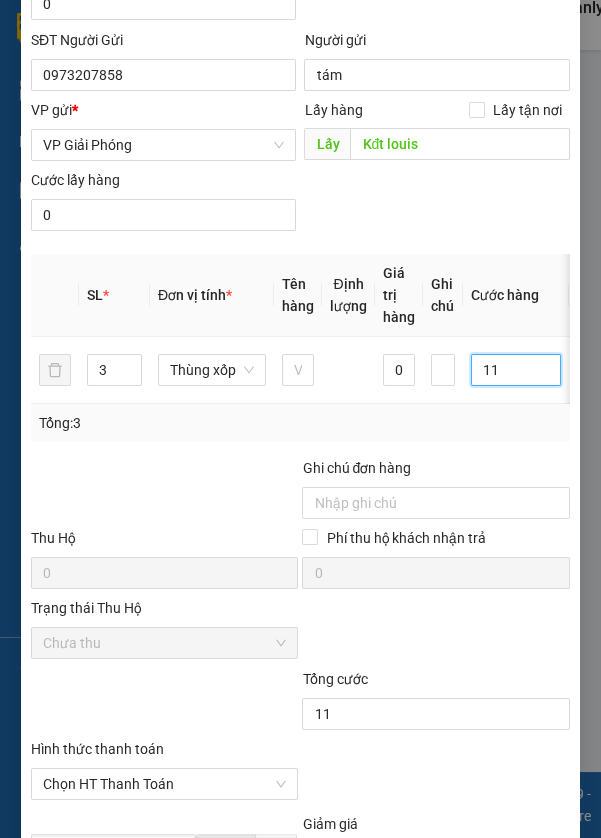 type on "1" 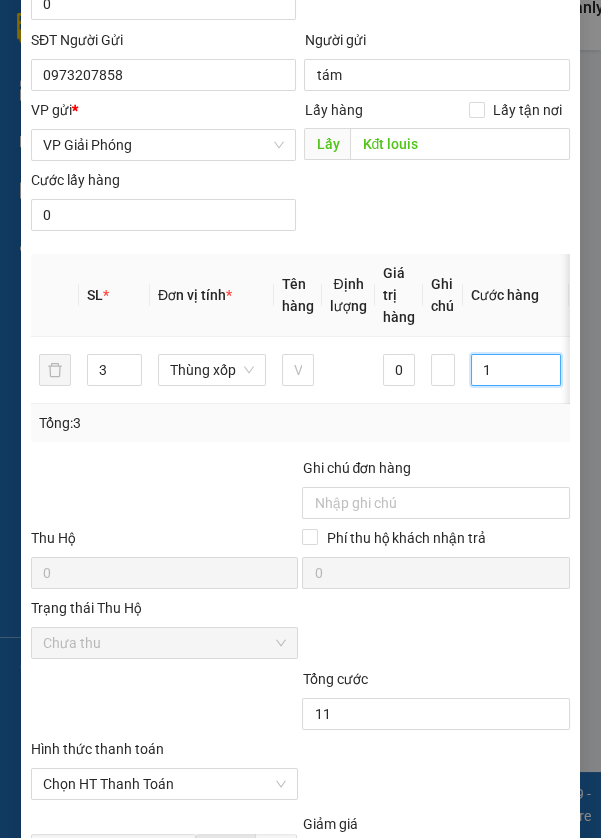 type on "1" 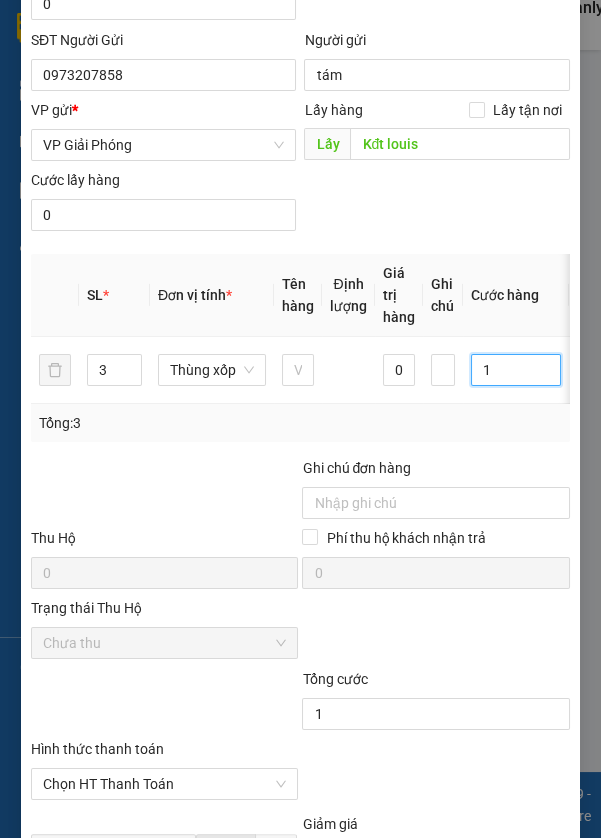 type on "18" 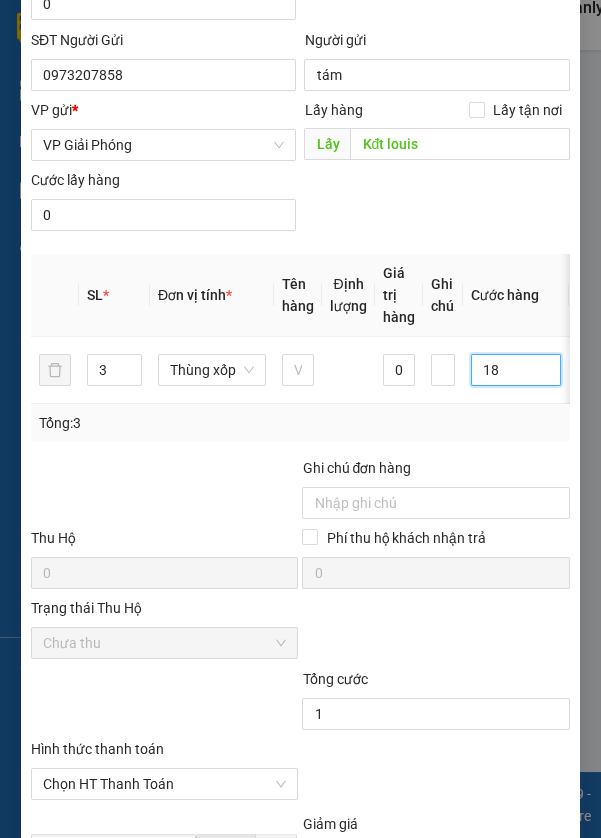 type on "18" 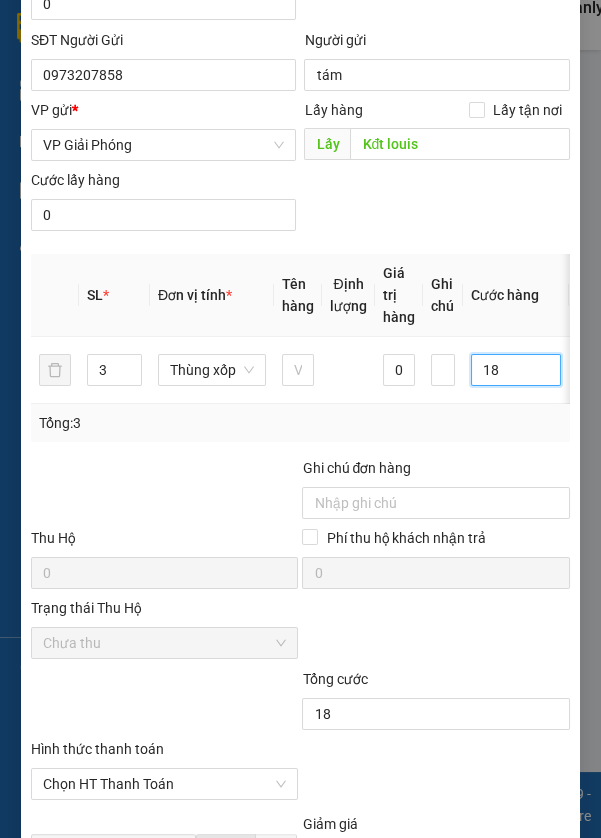 type on "180" 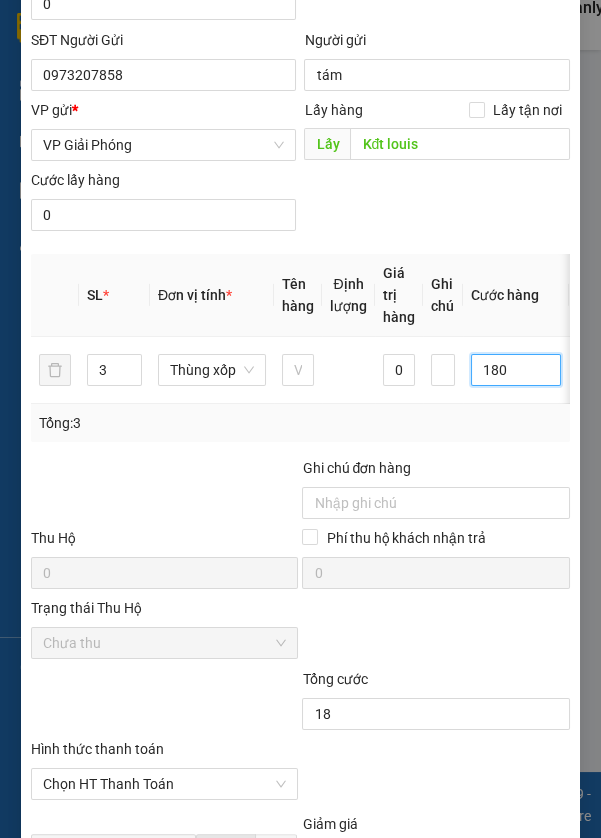 type on "180" 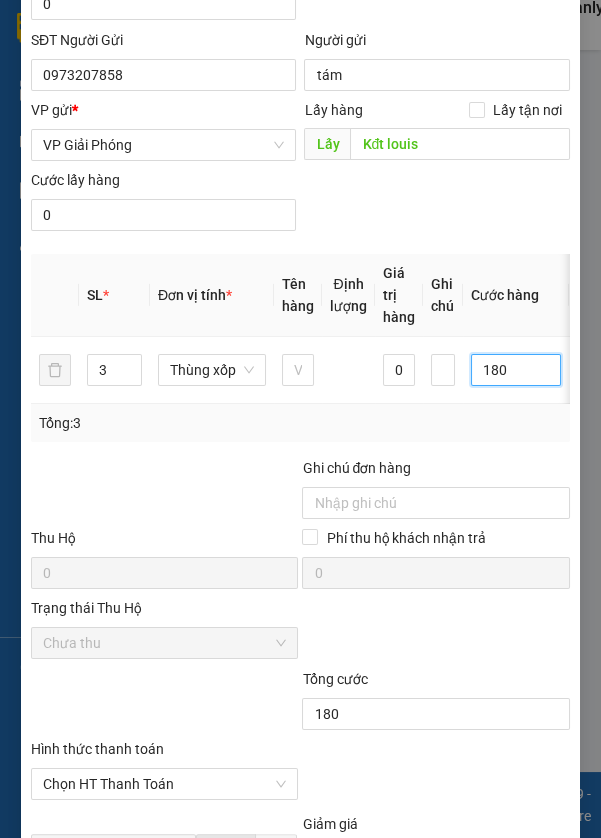 type on "180" 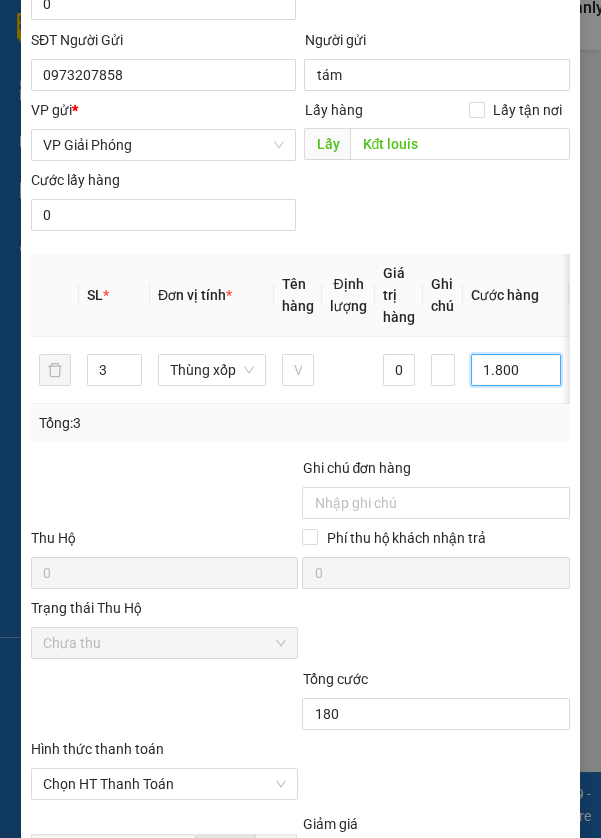 type on "1.800" 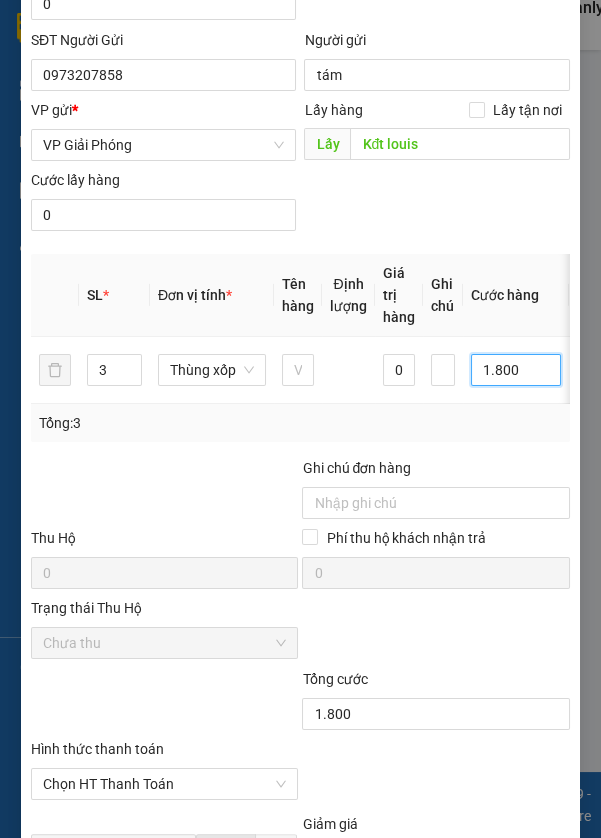 type on "18.000" 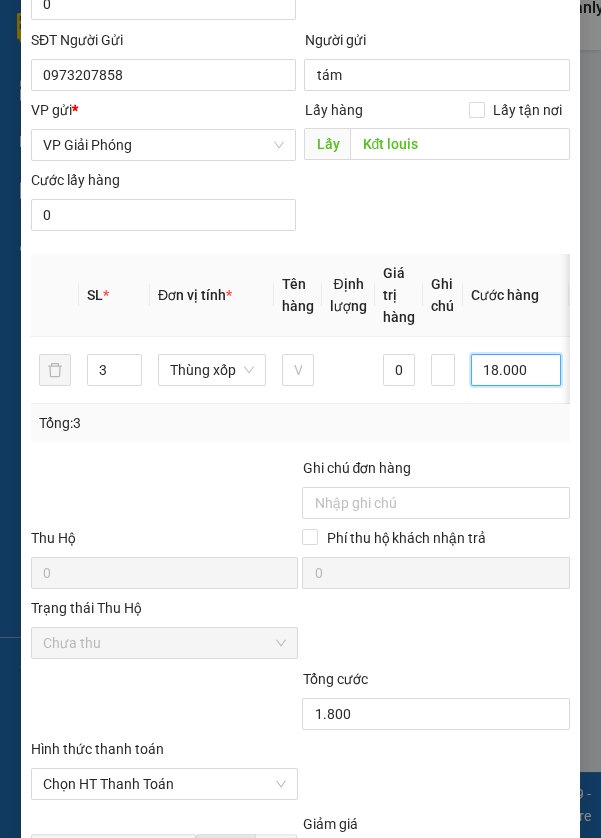 type on "18.000" 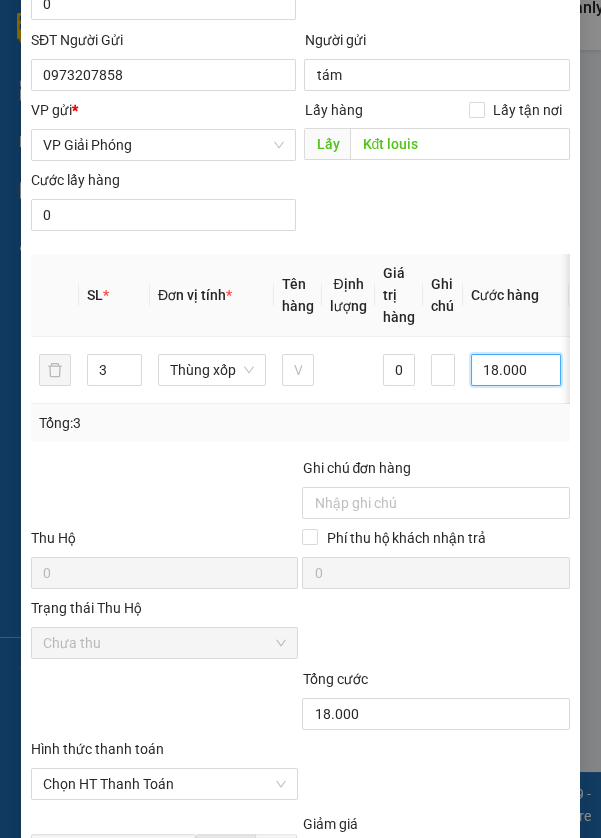 type on "180.000" 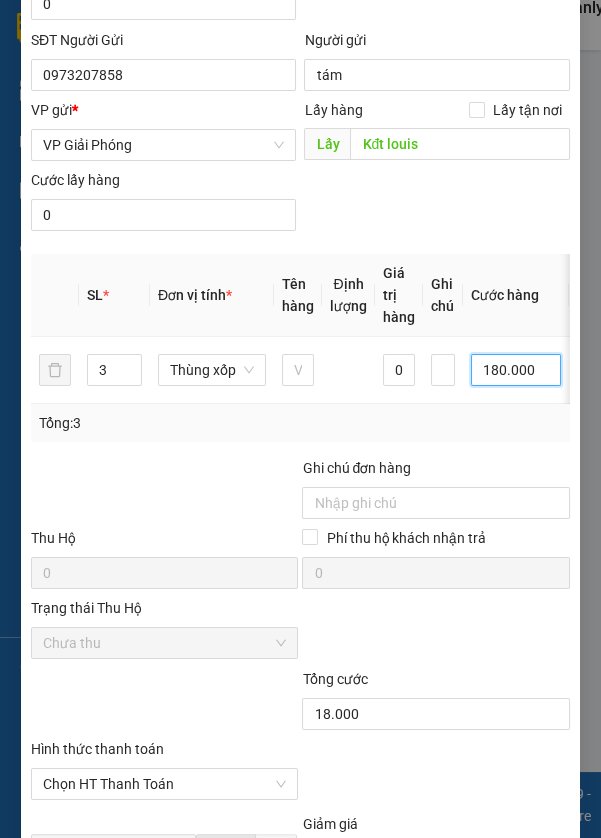 type on "180.000" 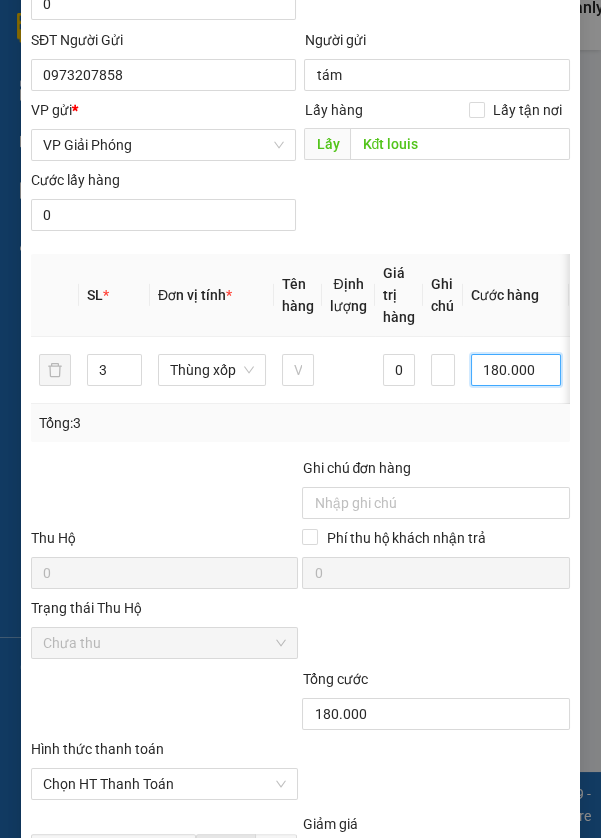 type on "180.000" 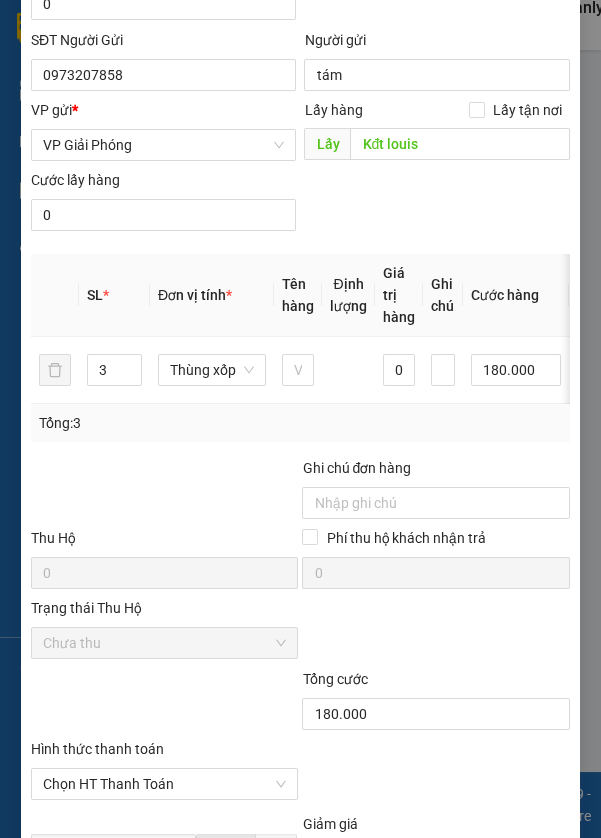 click on "Tổng:  3" at bounding box center (300, 423) 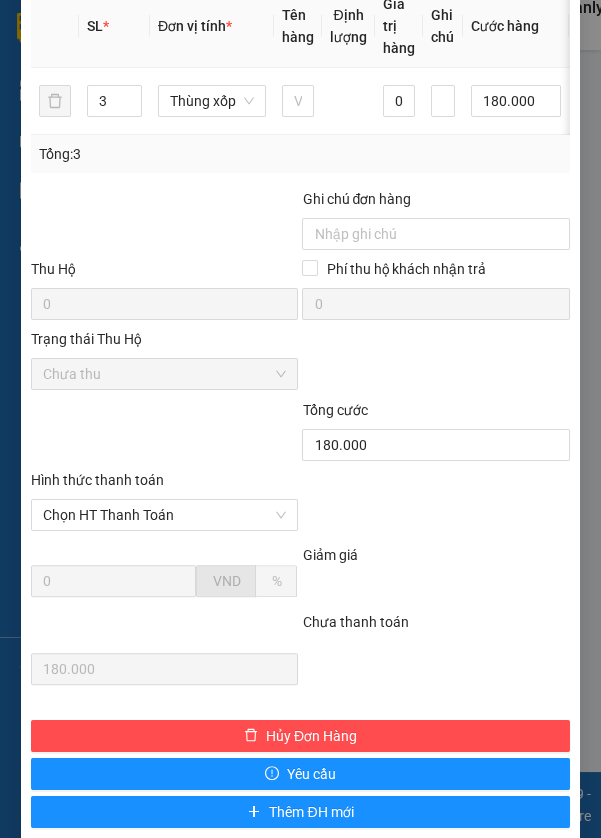 click on "Lưu thay đổi" at bounding box center (300, 858) 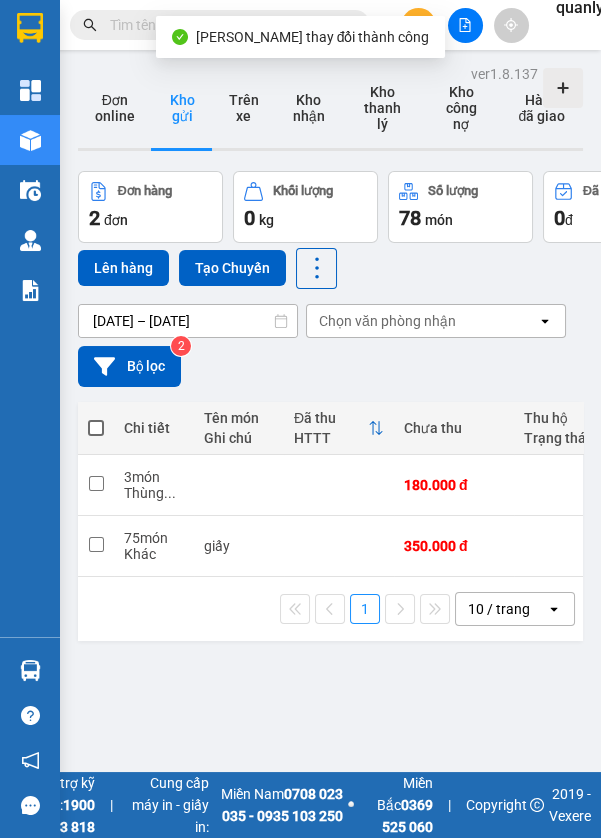 click at bounding box center (96, 483) 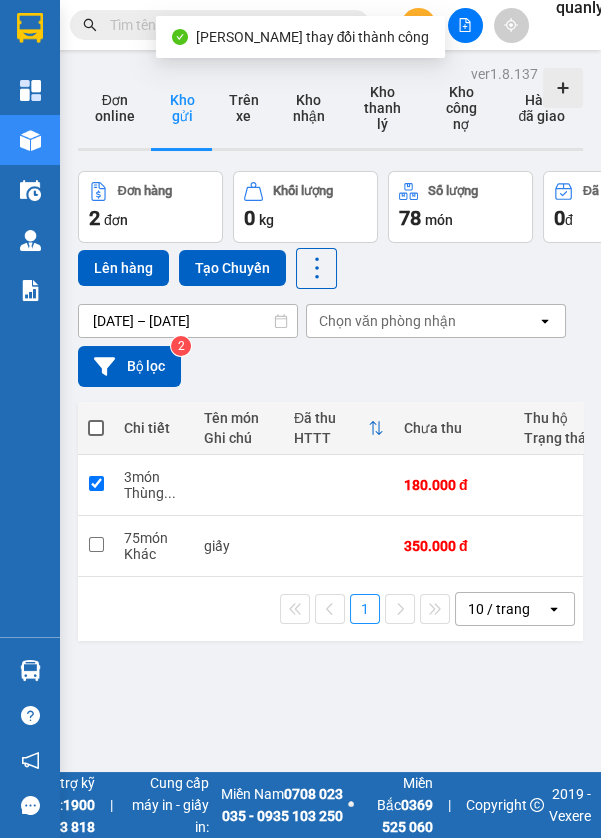 checkbox on "true" 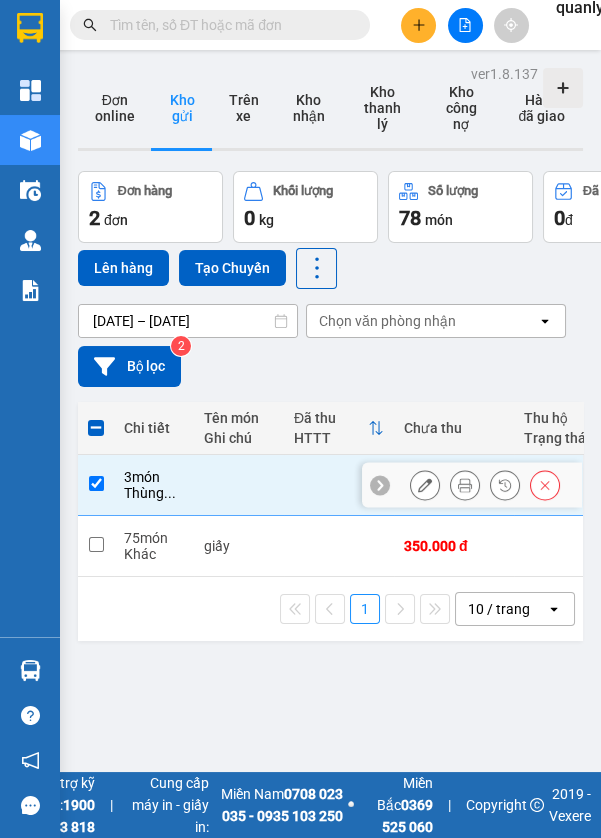 click on "Lên hàng" at bounding box center [123, 268] 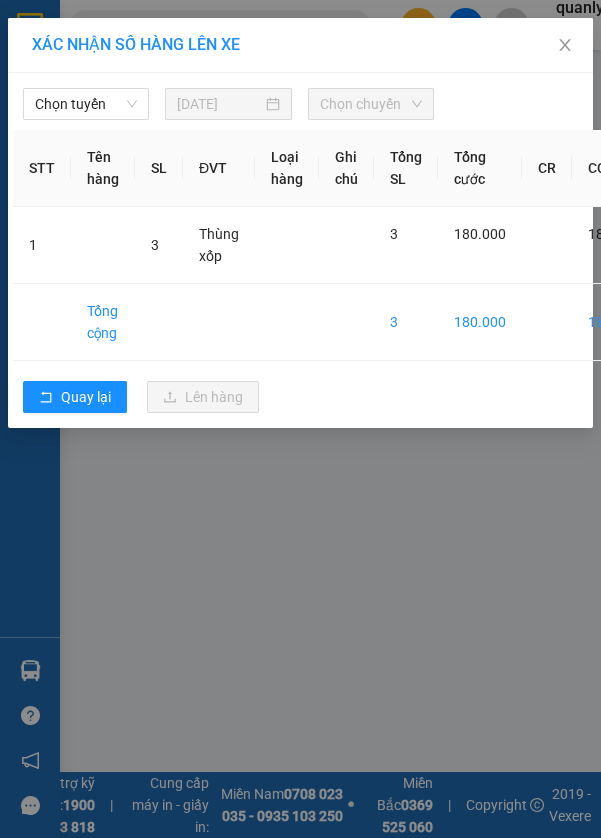 click on "Chọn tuyến" at bounding box center [86, 104] 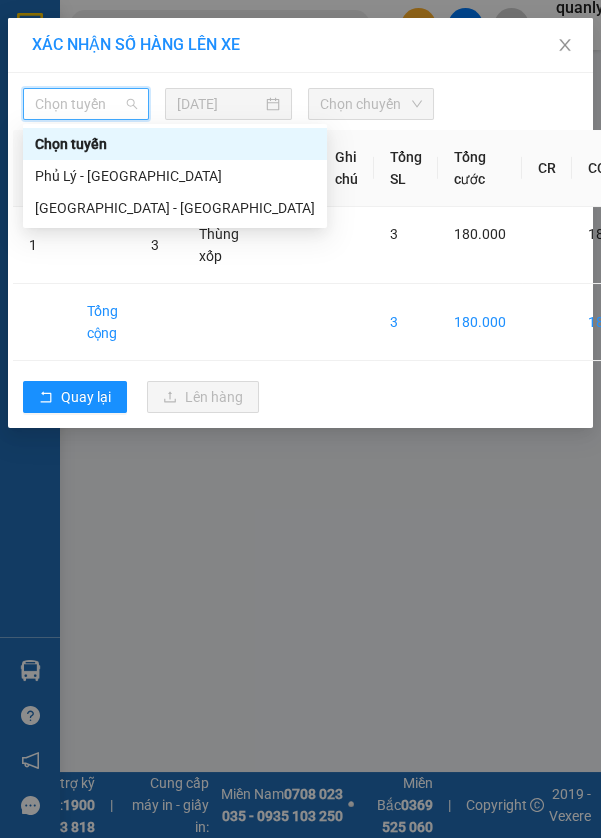 click on "[GEOGRAPHIC_DATA] - [GEOGRAPHIC_DATA]" at bounding box center [175, 208] 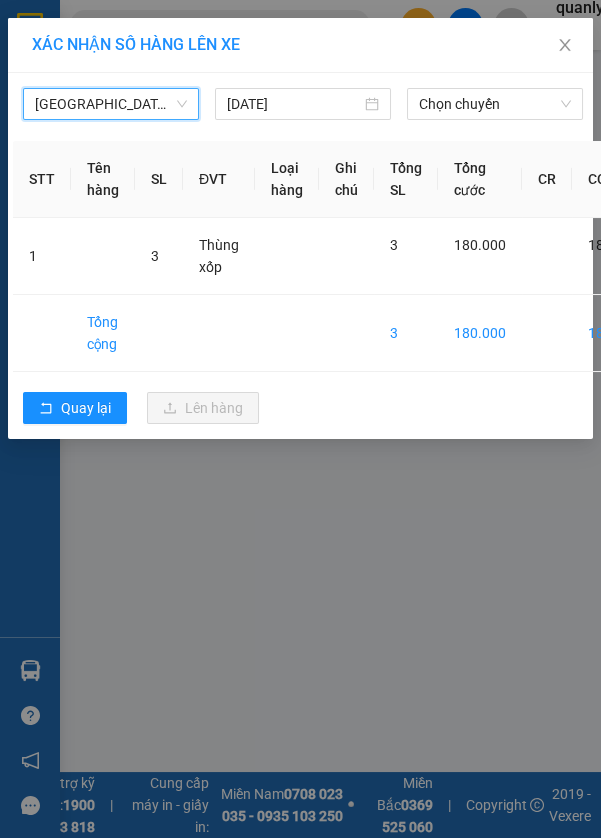 click on "Chọn chuyến" at bounding box center (495, 104) 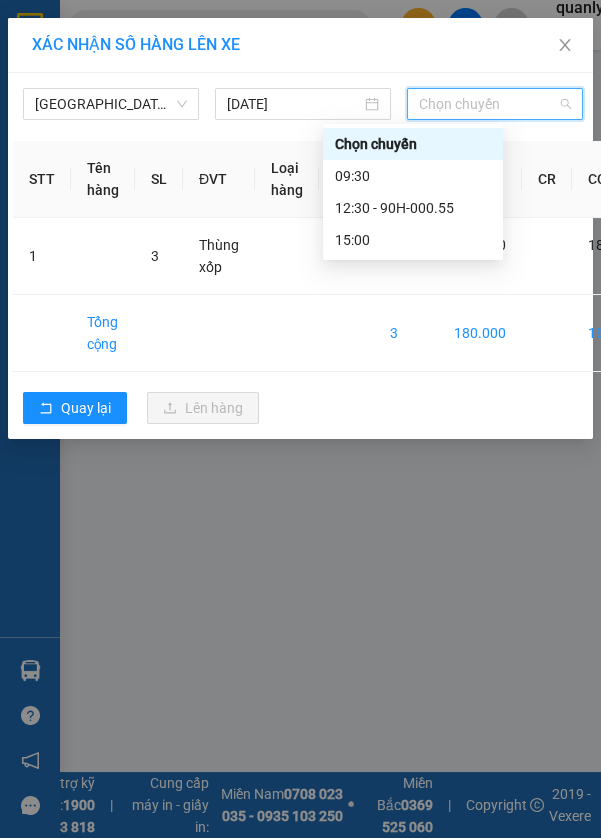 click on "12:30     - 90H-000.55" at bounding box center (413, 208) 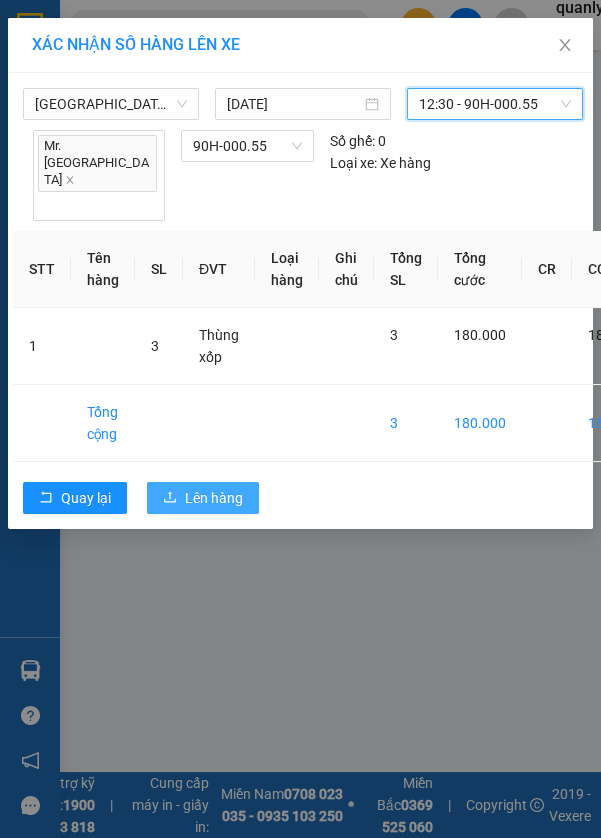 click on "Lên hàng" at bounding box center (214, 498) 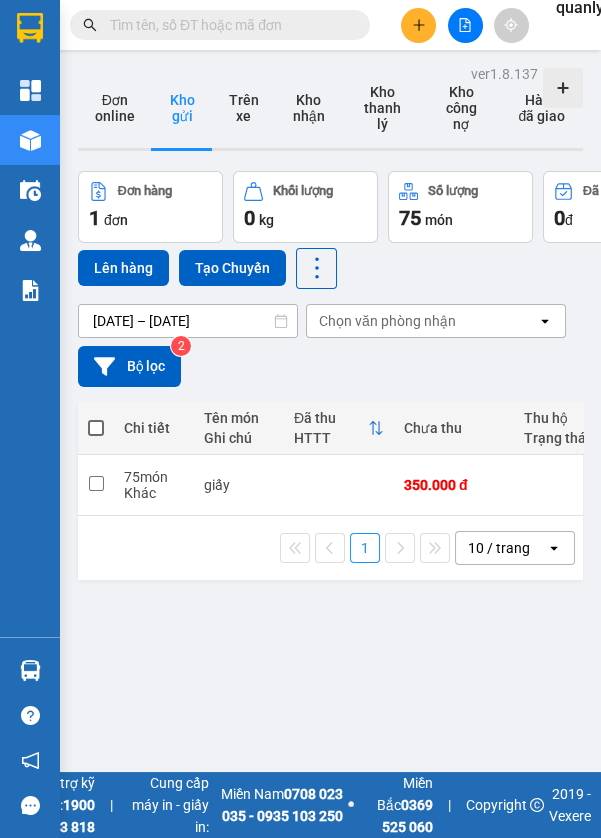 click at bounding box center (465, 25) 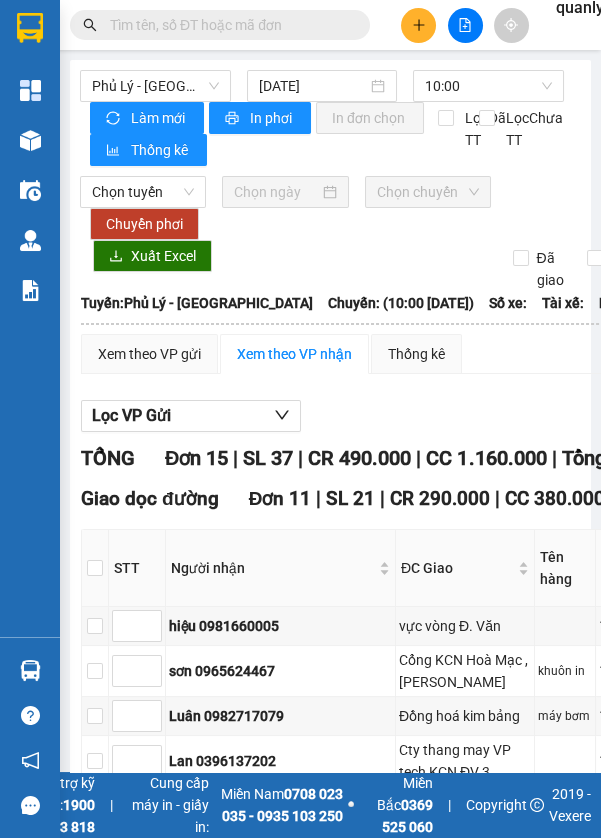 click on "Phủ Lý - [GEOGRAPHIC_DATA]" at bounding box center (155, 86) 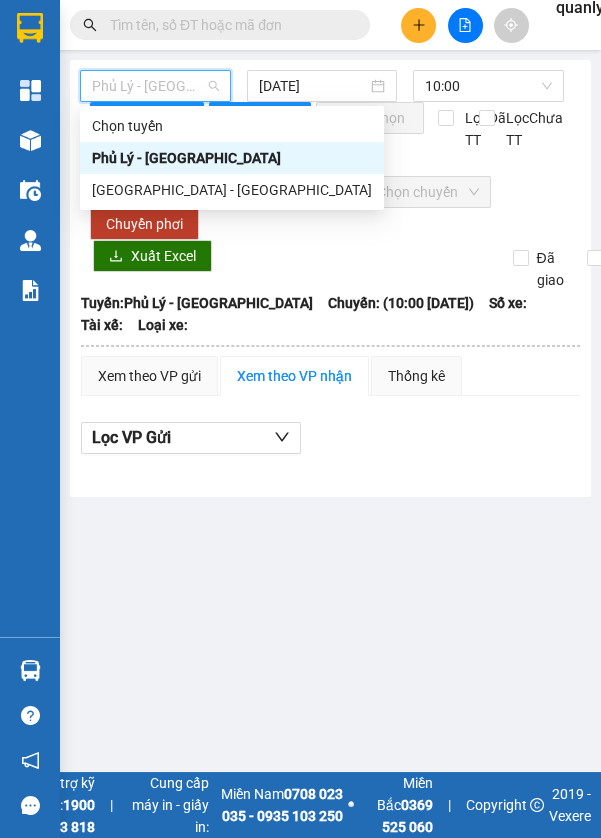click on "[GEOGRAPHIC_DATA] - [GEOGRAPHIC_DATA]" at bounding box center (232, 190) 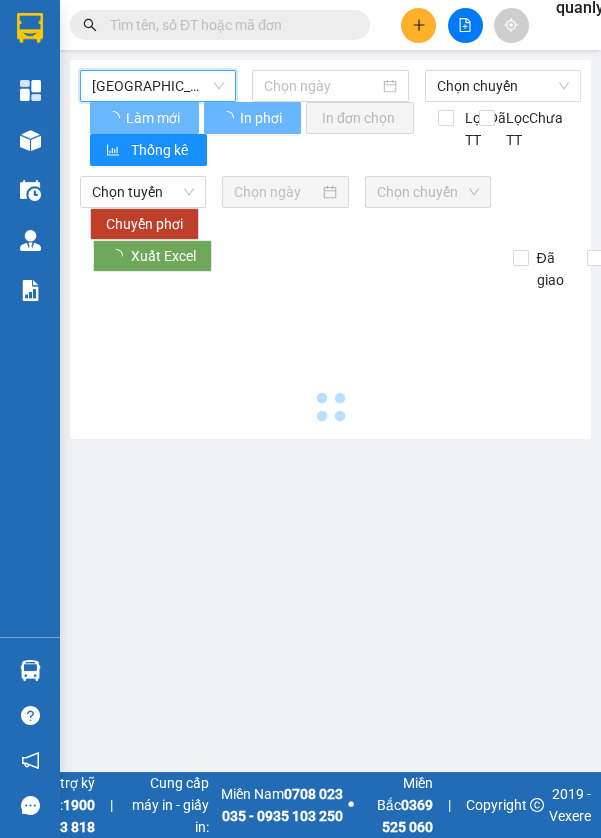 type on "[DATE]" 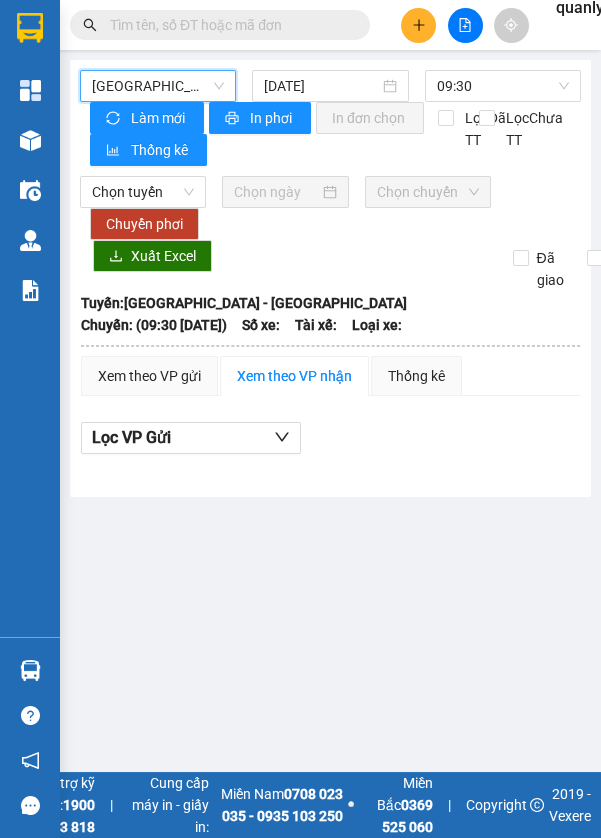 click on "09:30" at bounding box center (503, 86) 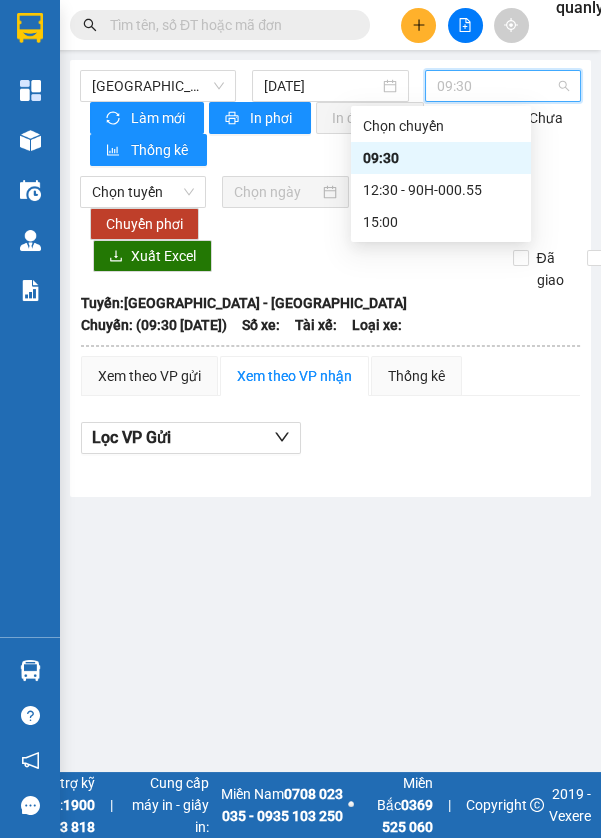 click on "12:30     - 90H-000.55" at bounding box center (441, 190) 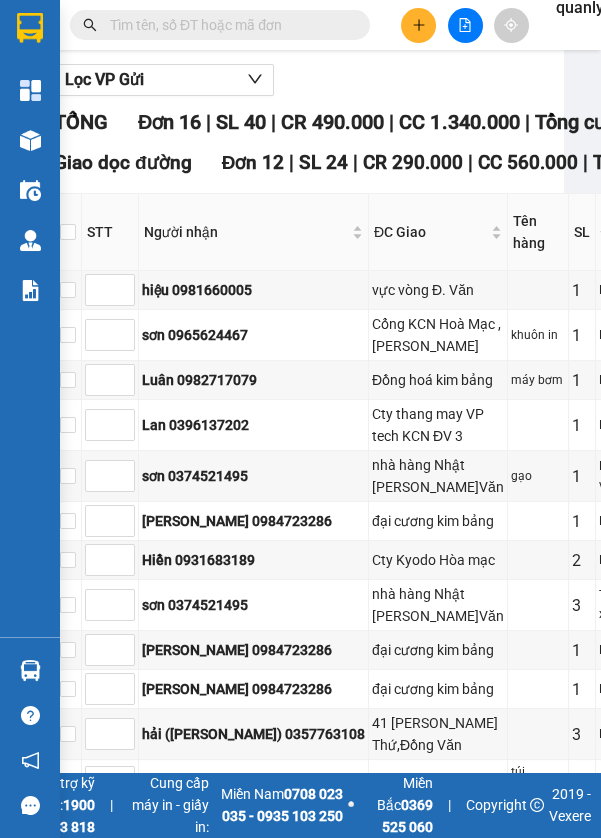 scroll, scrollTop: 331, scrollLeft: 27, axis: both 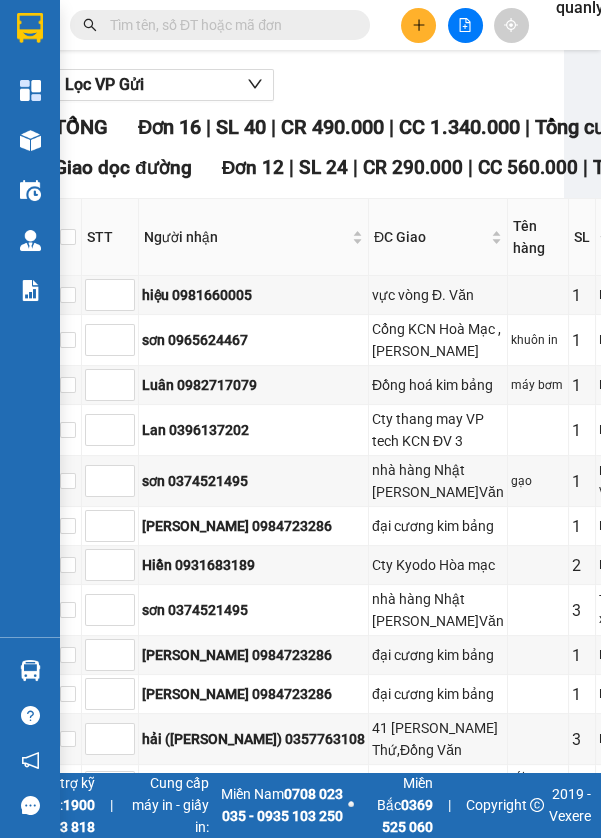 click at bounding box center (30, 140) 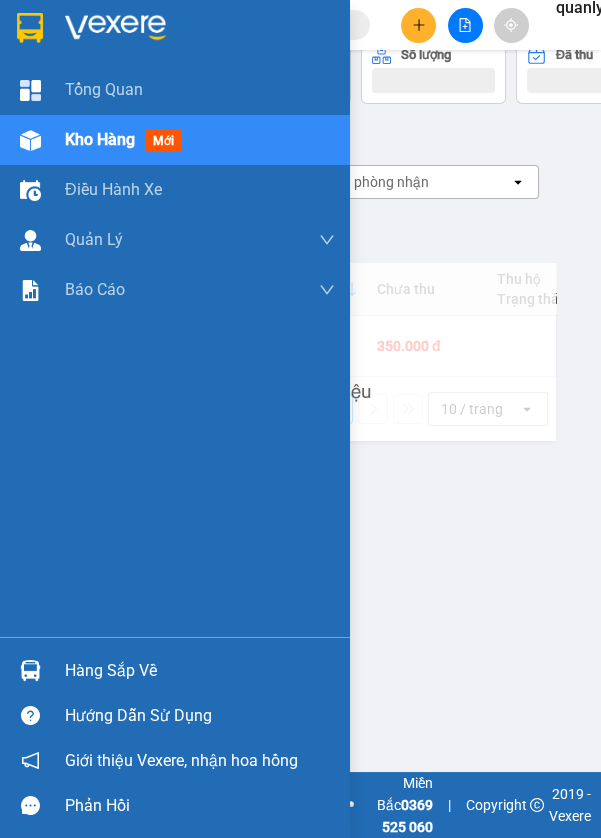scroll, scrollTop: 135, scrollLeft: 27, axis: both 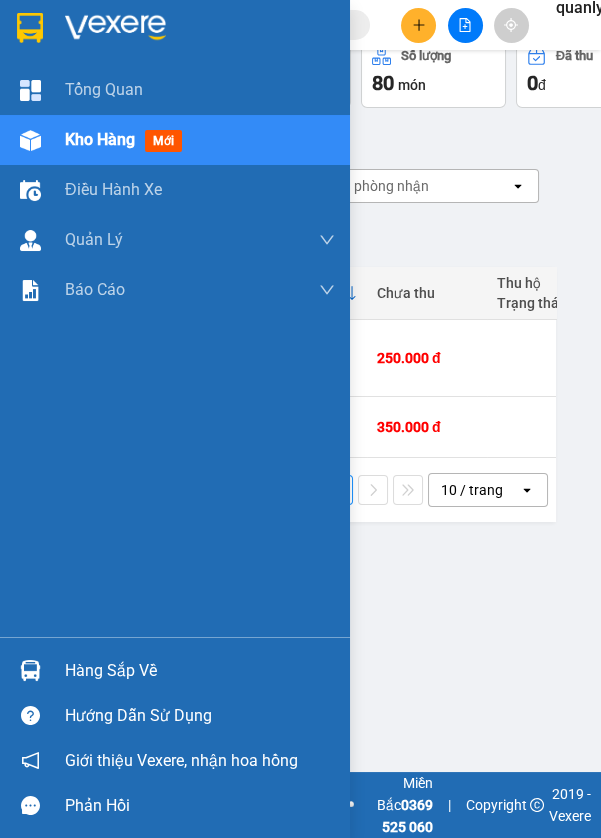 click on "ver  1.8.137 Đơn online Kho gửi Trên xe Kho nhận Kho thanh lý Kho công nợ Hàng đã giao Đơn hàng 2 đơn Khối lượng 0 kg Số lượng 80 món Đã thu 0  đ Chưa thu 600.000  đ Lên hàng Tạo Chuyến 10/07/2025 – 12/07/2025 Press the down arrow key to interact with the calendar and select a date. Press the escape button to close the calendar. Selected date range is from 10/07/2025 to 12/07/2025. Chọn văn phòng nhận open Bộ lọc 2 Chi tiết Tên món Ghi chú Đã thu HTTT Chưa thu Thu hộ Trạng thái Người nhận Số điện thoại VP nhận ĐC giao Người gửi Số điện thoại VP gửi ĐC lấy Mã GD Ngày ĐH Nhân viên Giảm giá 5  món Khác 4 máy lọc nước, 1 kiện 250.000 đ tú 0916523241 Vp Phủ Lý Giao: 409 Lê lợi PL Lan Dương 0911477504 VP Giải Phóng GP1207250010 10:21 12/07 vpgiaiphong.cargobus 75  món Khác giấy 350.000 đ Lê hoa 0984723286 VP Đồng Văn DĐ: đại cương kim bảng  Cty Hoàng Cương 0865807285" at bounding box center [303, 344] 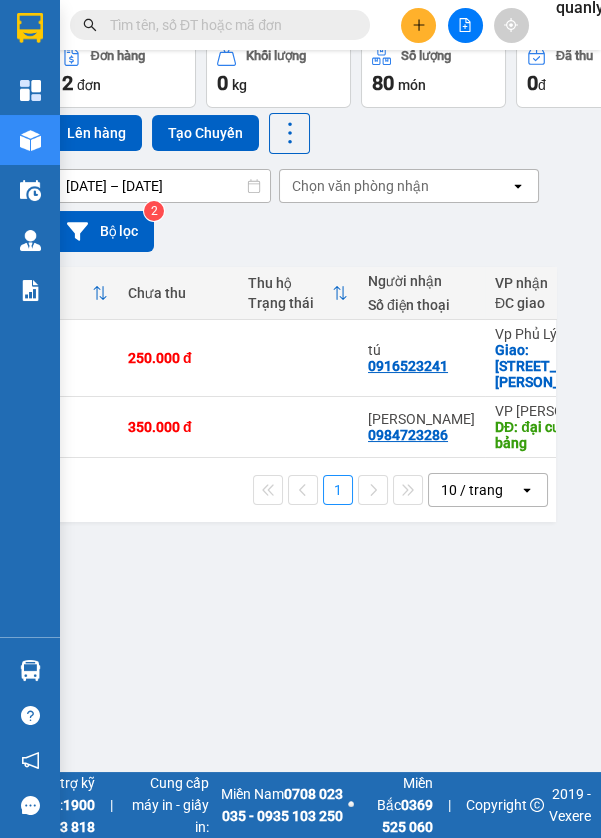 scroll, scrollTop: 0, scrollLeft: 250, axis: horizontal 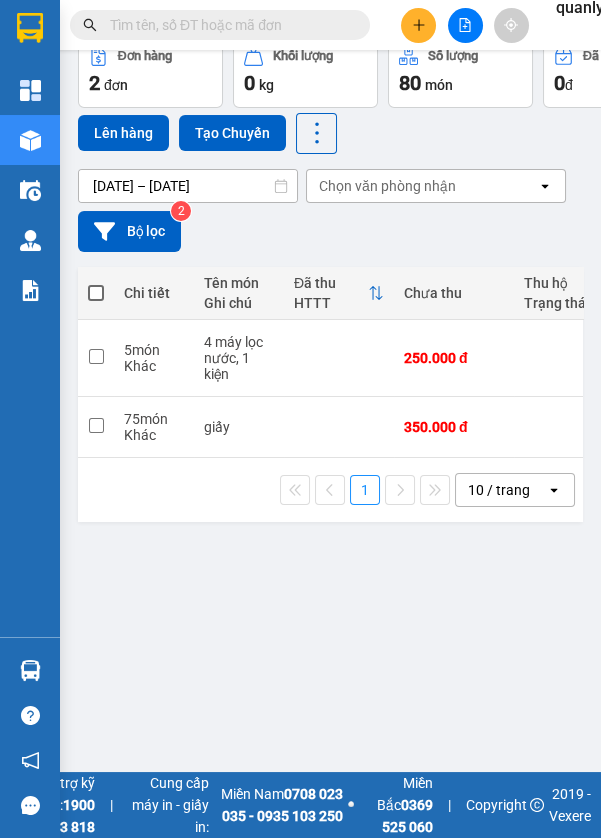 click at bounding box center [96, 356] 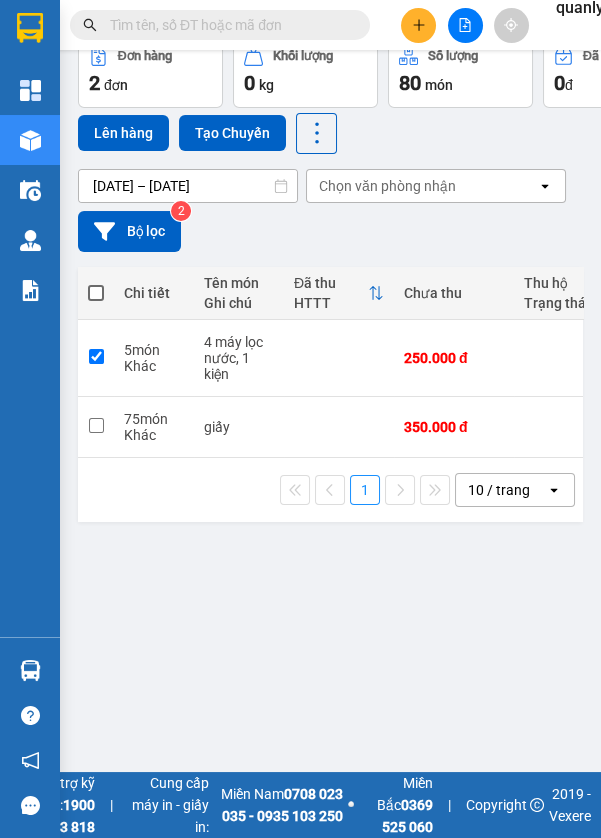 checkbox on "true" 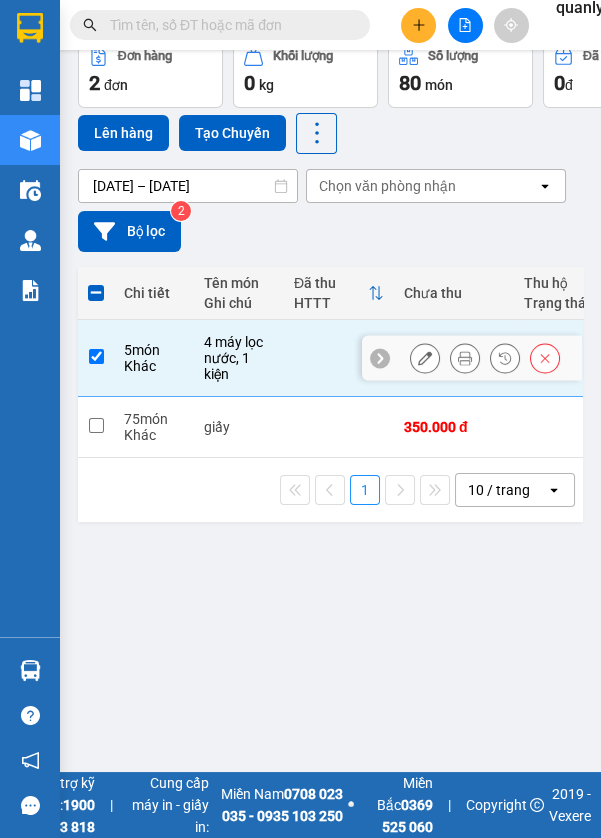 click on "Lên hàng" at bounding box center (123, 133) 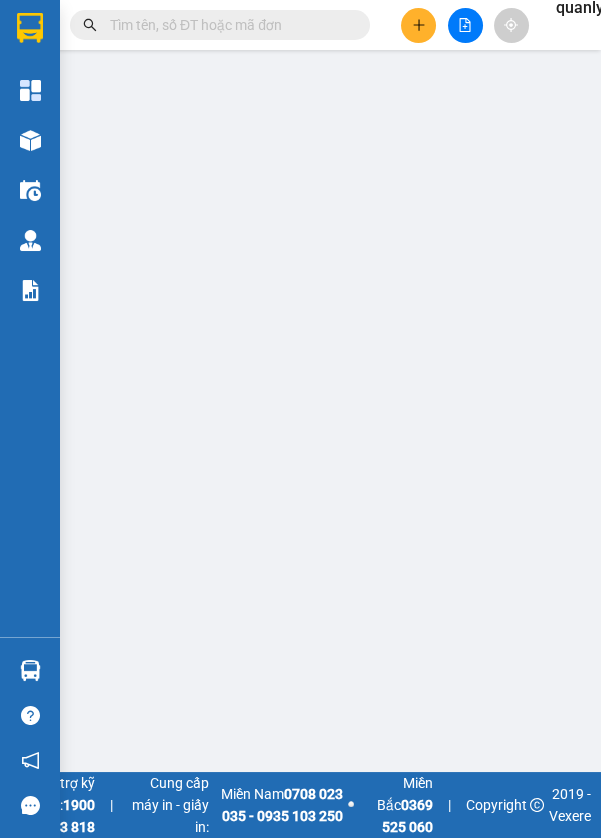 scroll, scrollTop: 0, scrollLeft: 0, axis: both 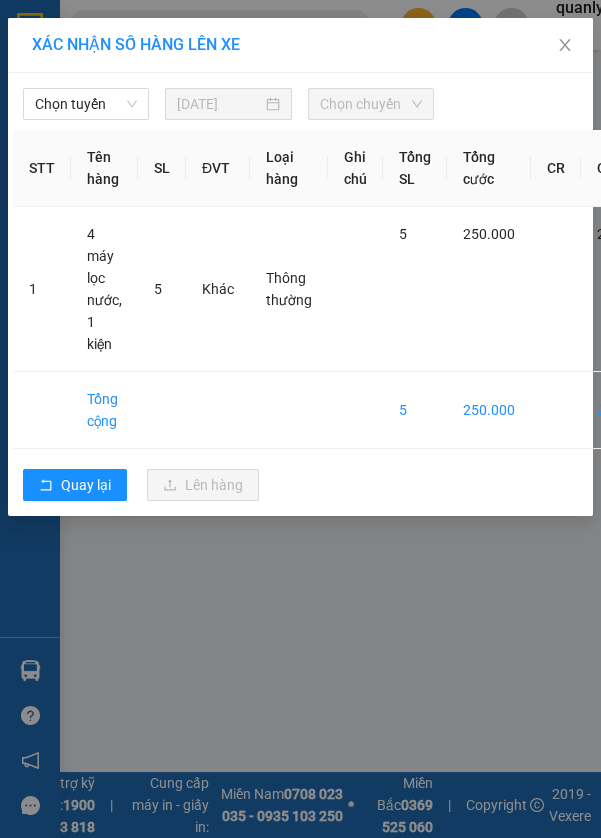 click on "Chọn tuyến" at bounding box center [86, 104] 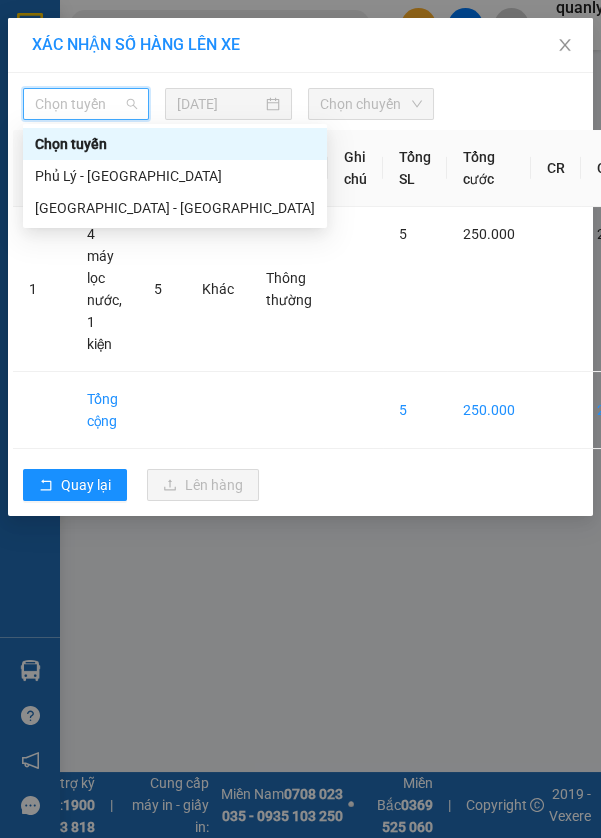 click on "[GEOGRAPHIC_DATA] - [GEOGRAPHIC_DATA]" at bounding box center [175, 208] 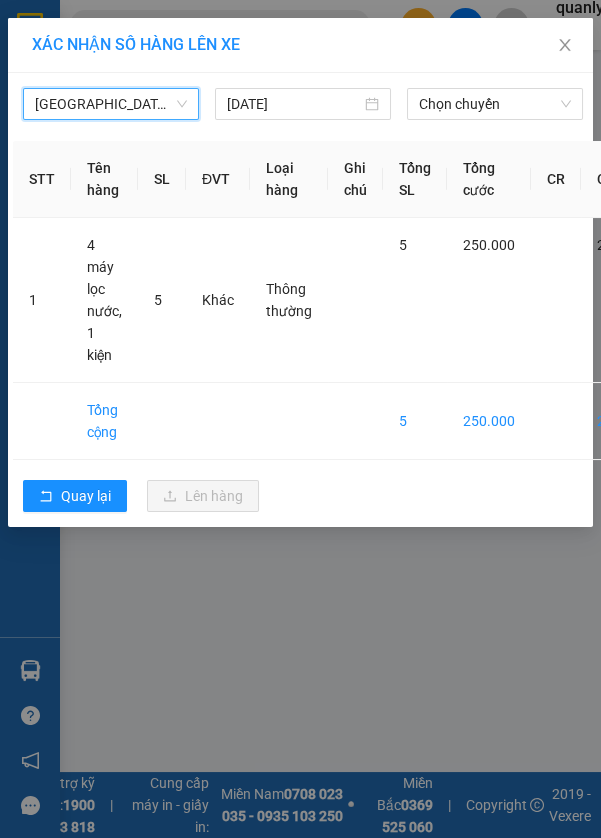 click on "Chọn chuyến" at bounding box center [495, 104] 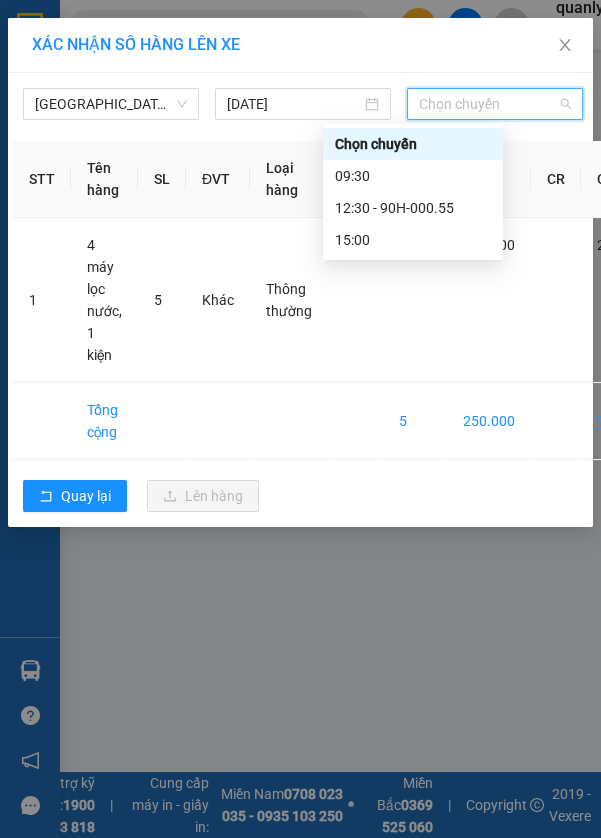 click on "12:30     - 90H-000.55" at bounding box center (413, 208) 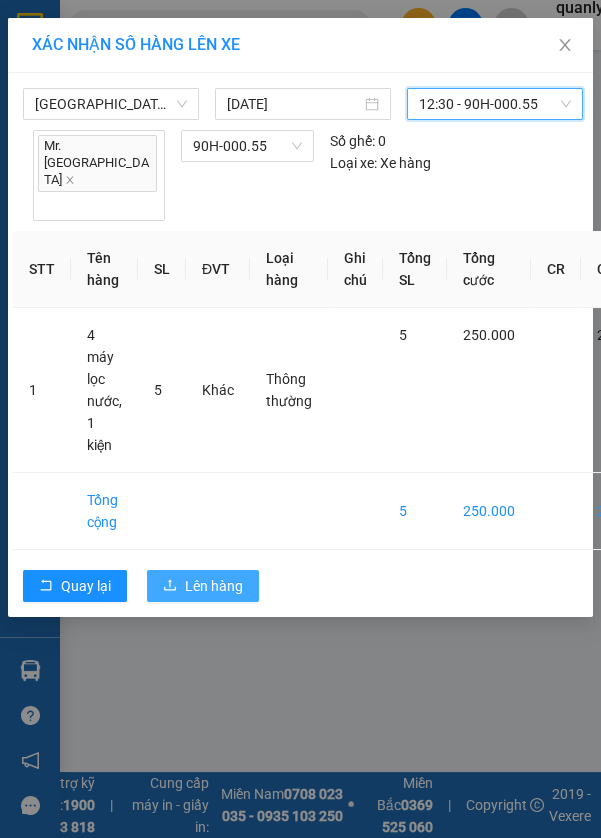 click on "Lên hàng" at bounding box center (214, 586) 